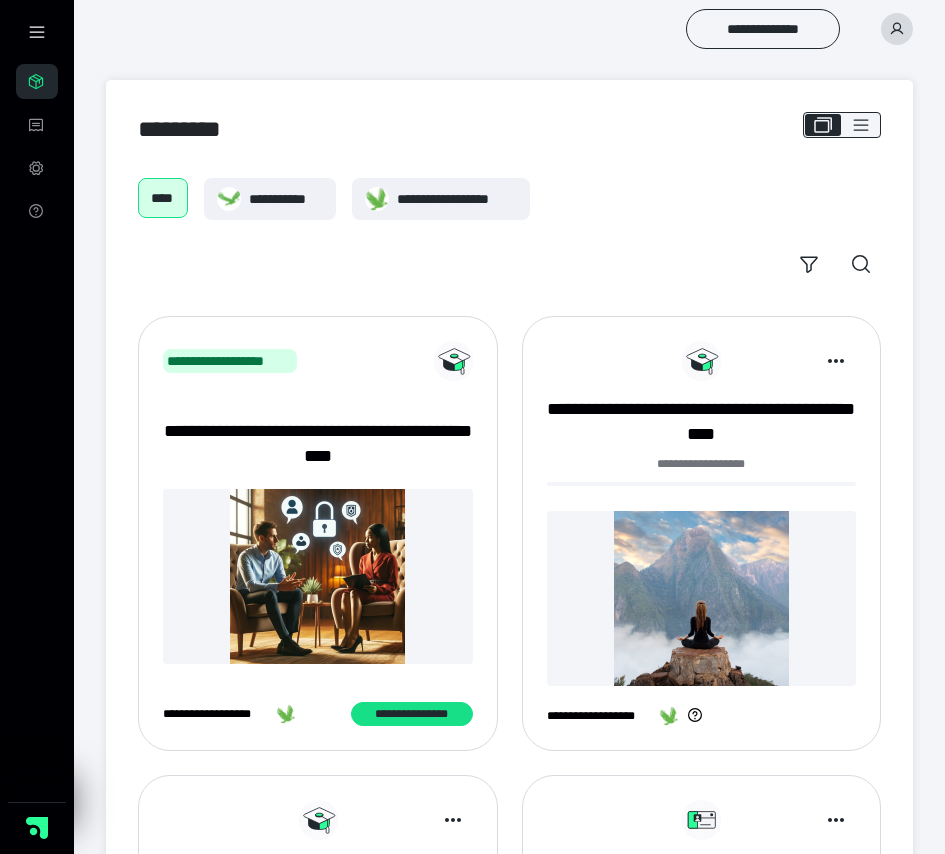scroll, scrollTop: 0, scrollLeft: 0, axis: both 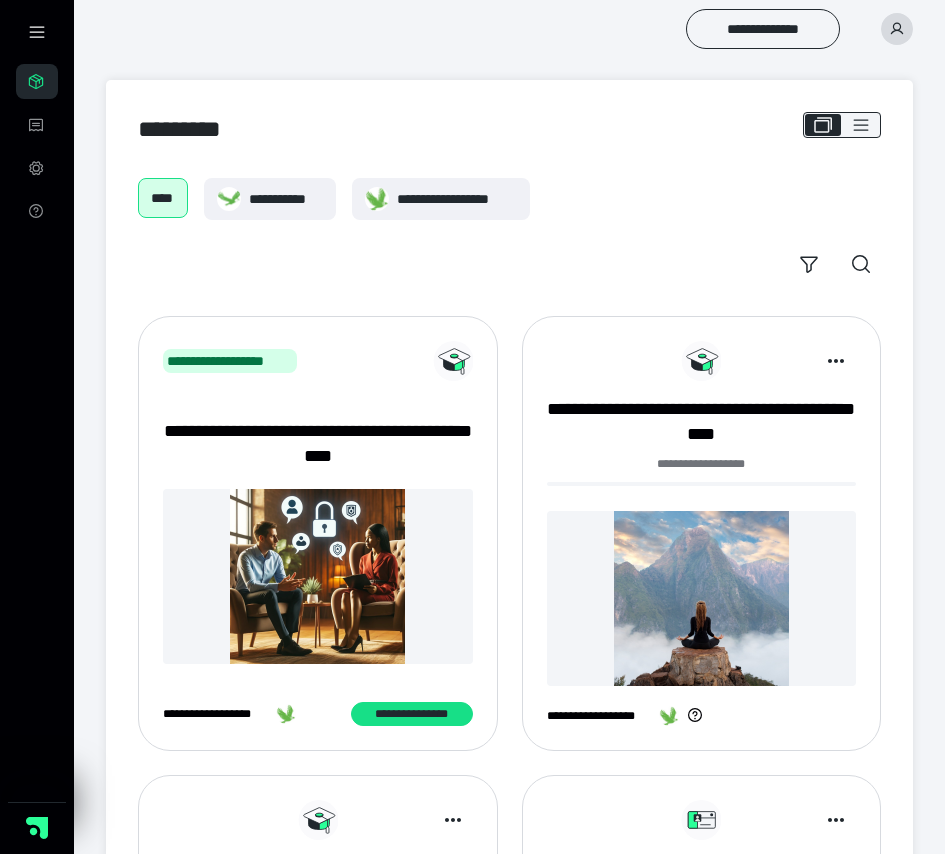 click 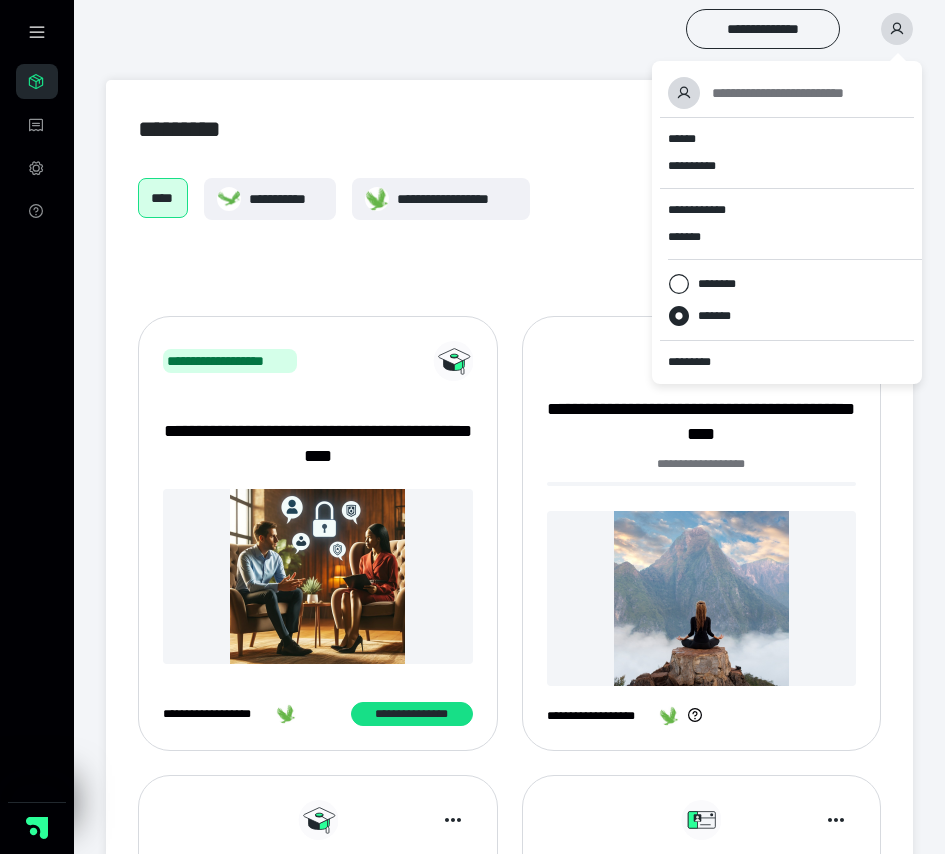 click 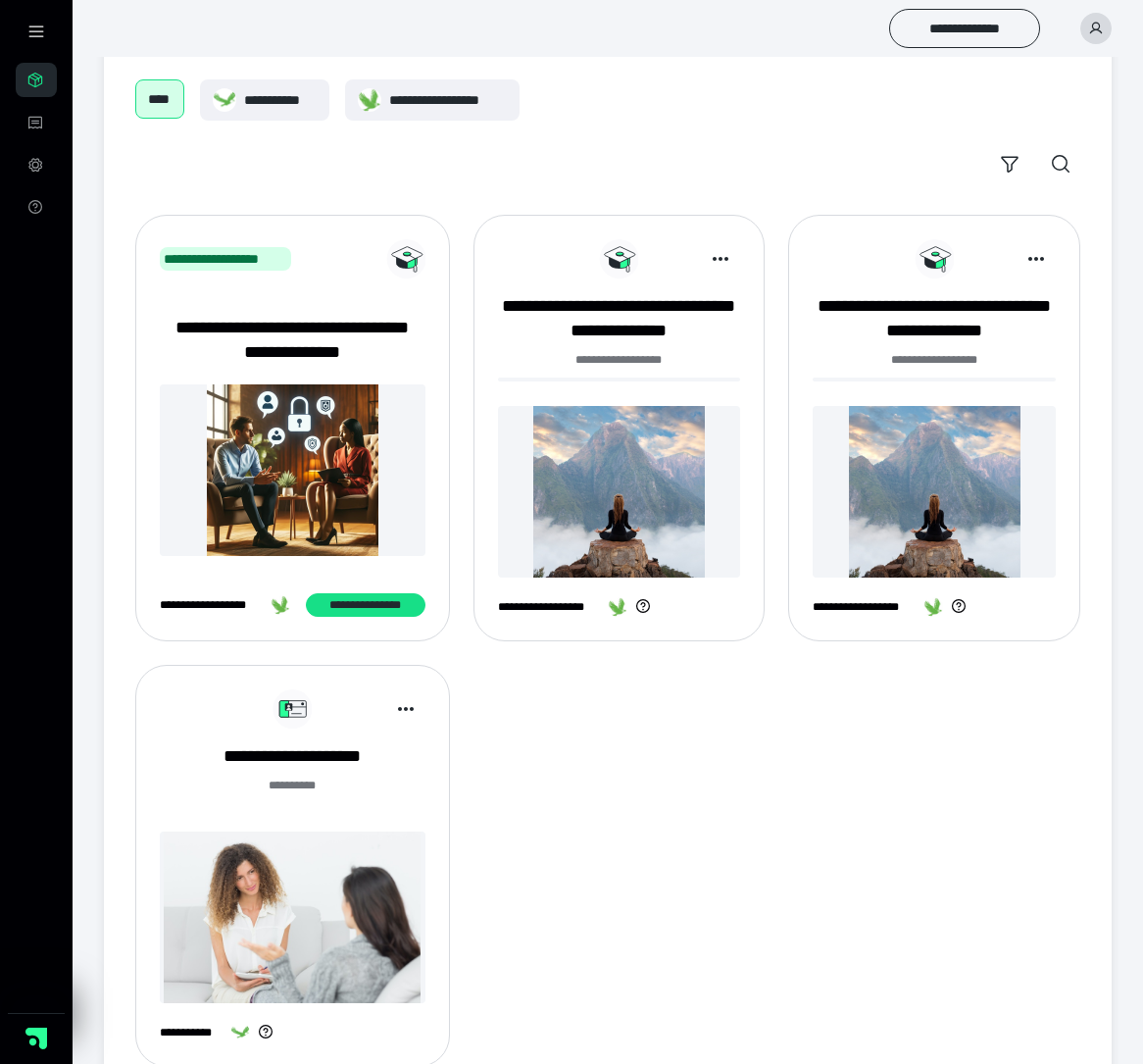 scroll, scrollTop: 94, scrollLeft: 0, axis: vertical 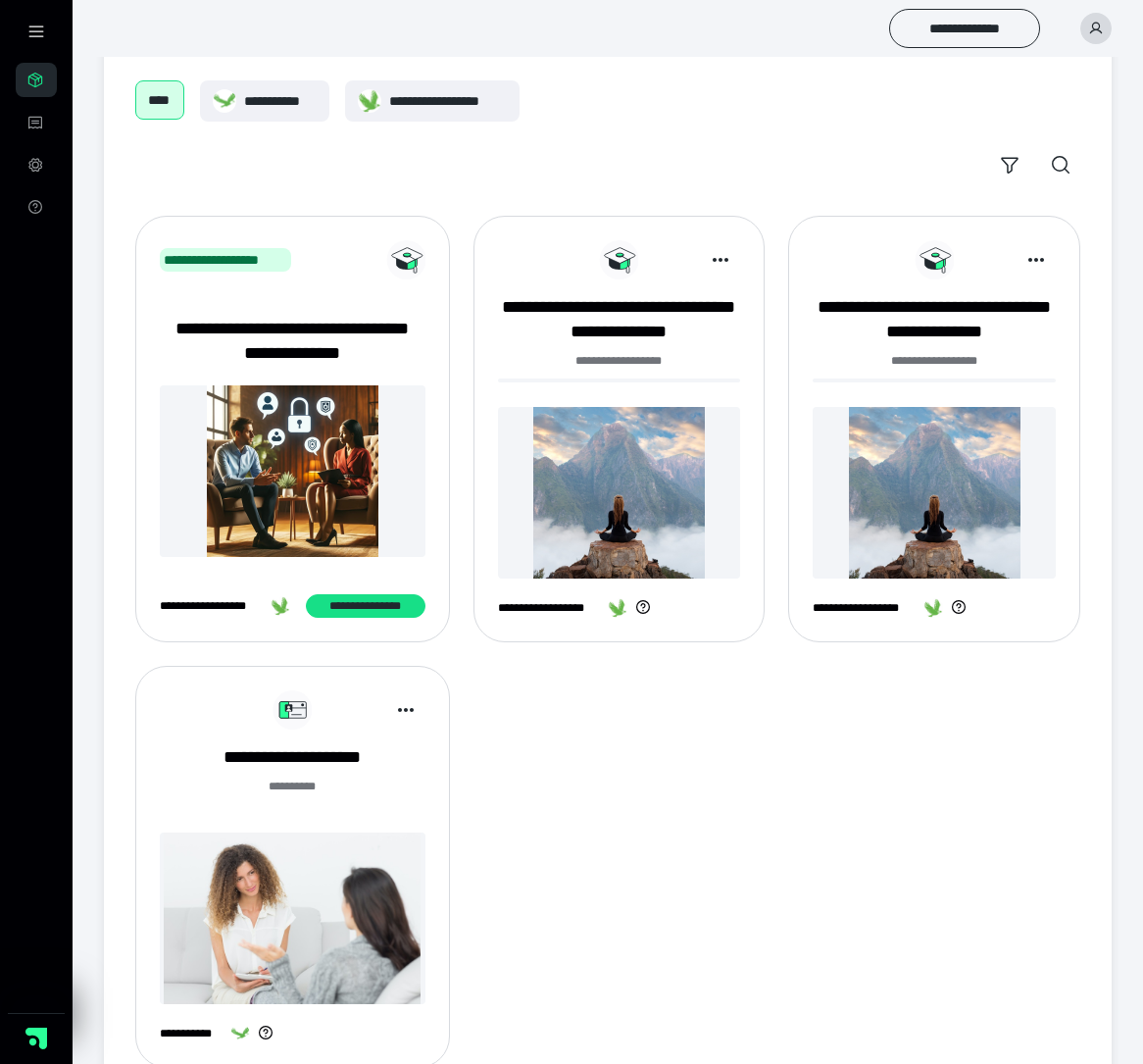click on "**********" at bounding box center (608, 641) 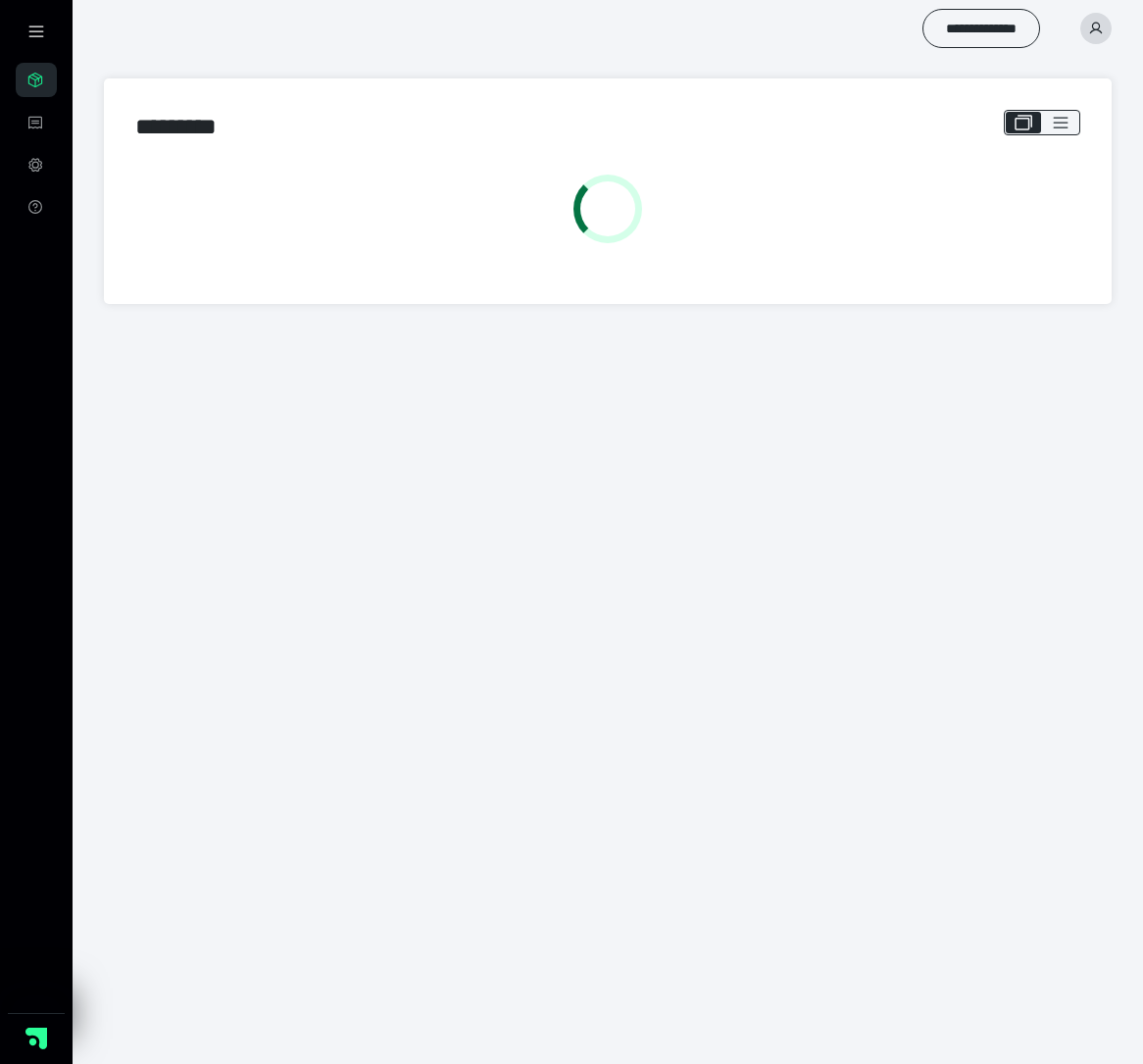 scroll, scrollTop: 0, scrollLeft: 0, axis: both 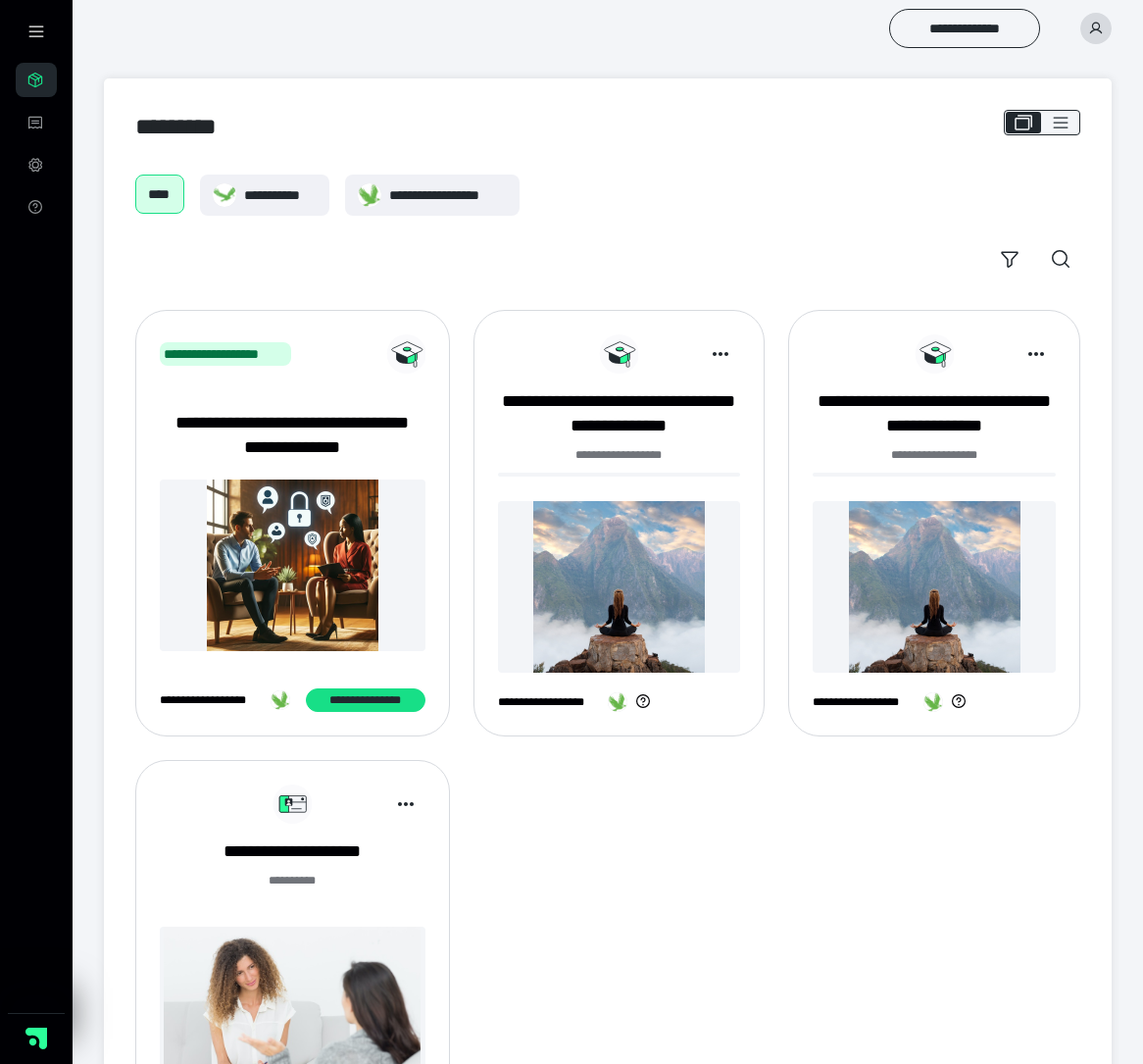 click at bounding box center (1096, 28) 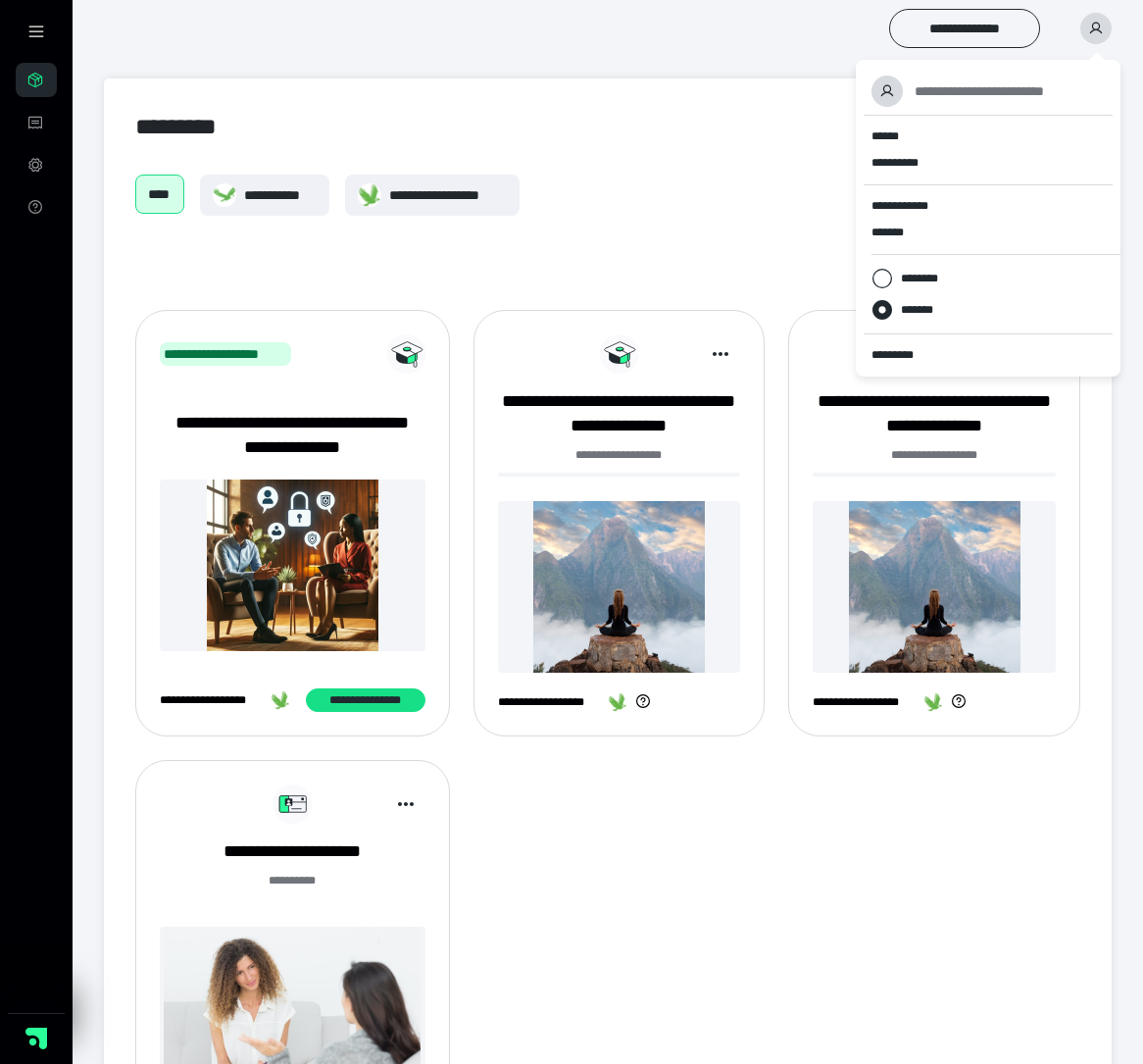 click on "**********" at bounding box center (608, 635) 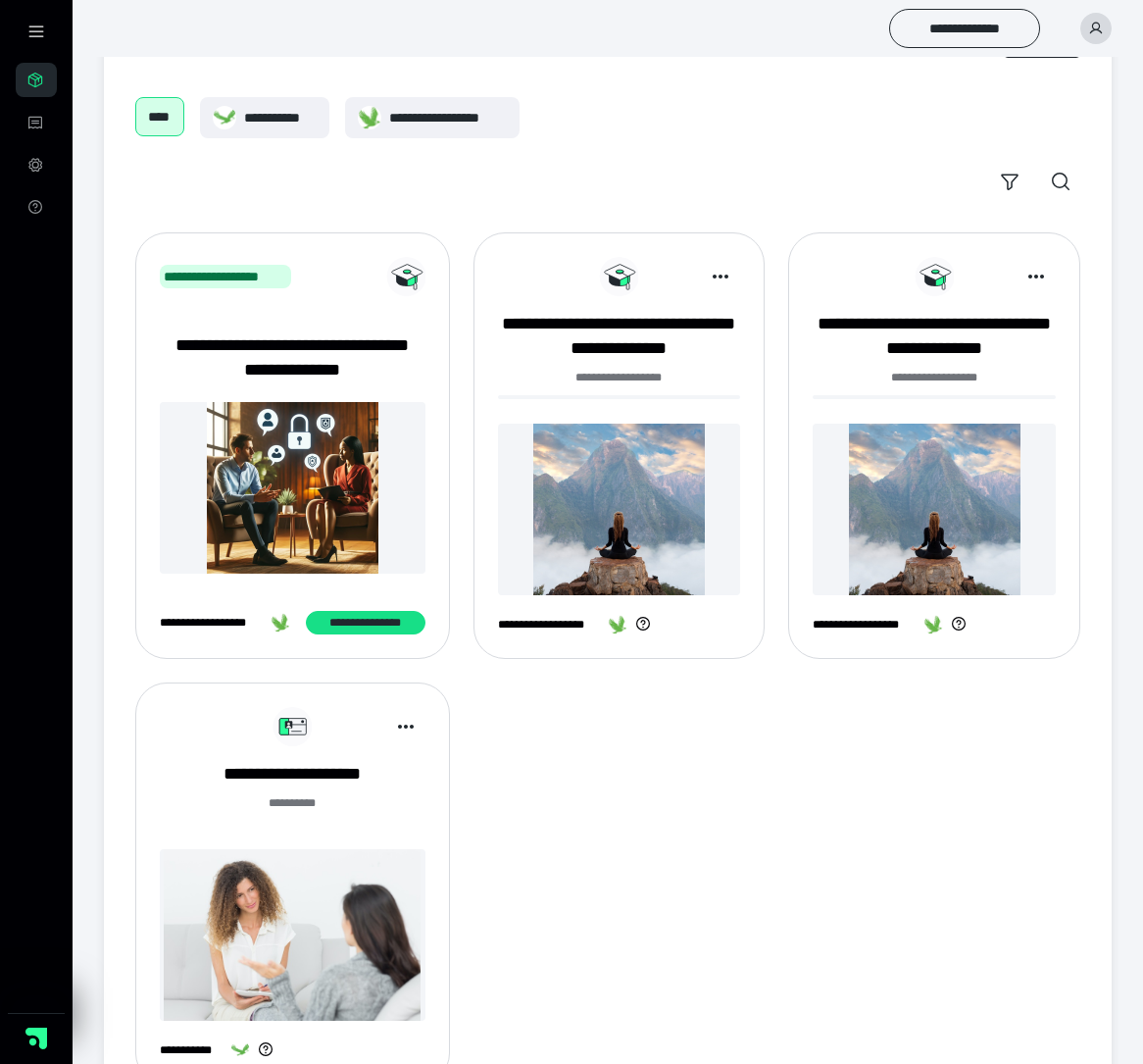 scroll, scrollTop: 78, scrollLeft: 0, axis: vertical 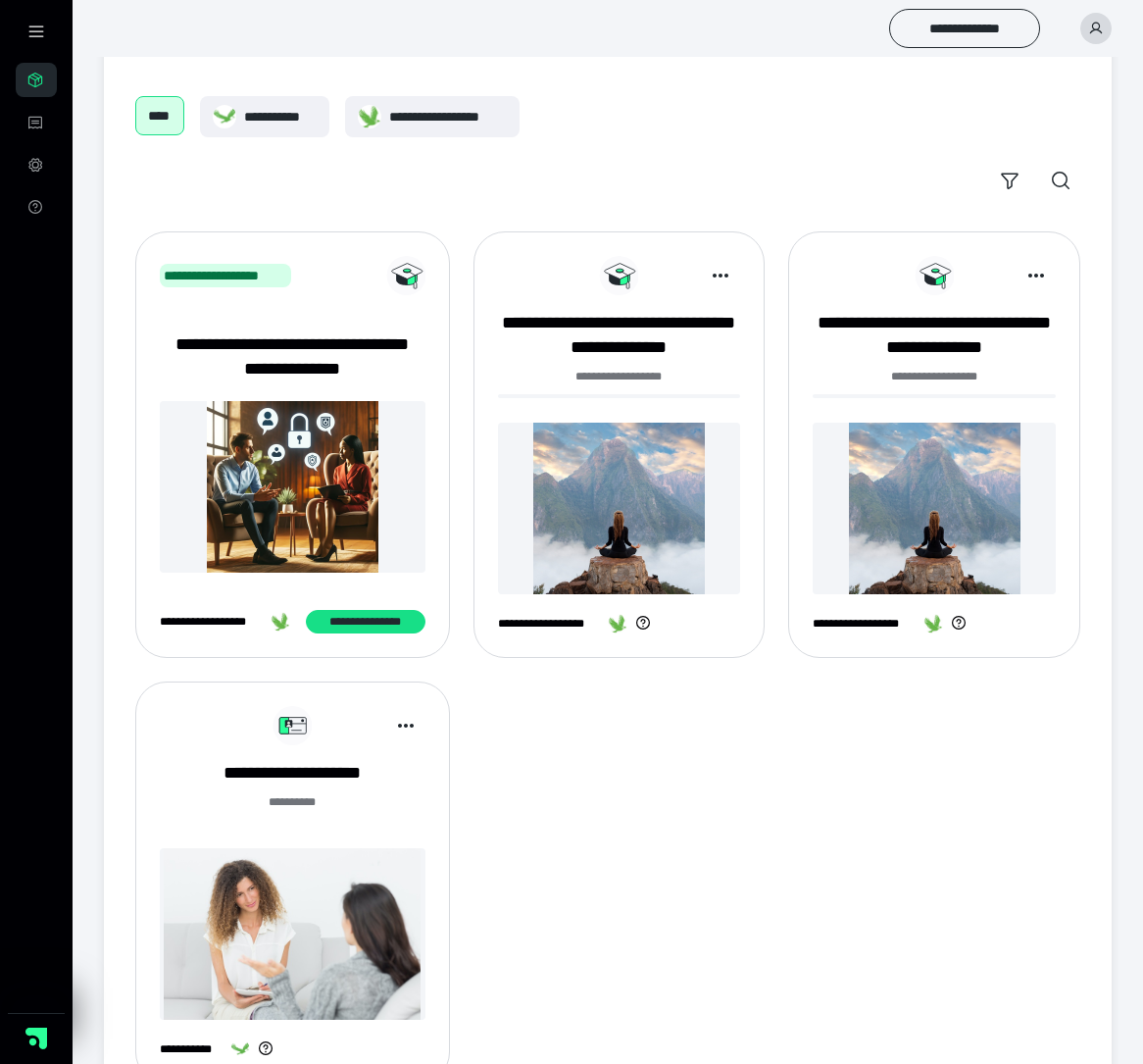 click on "**********" at bounding box center (608, 657) 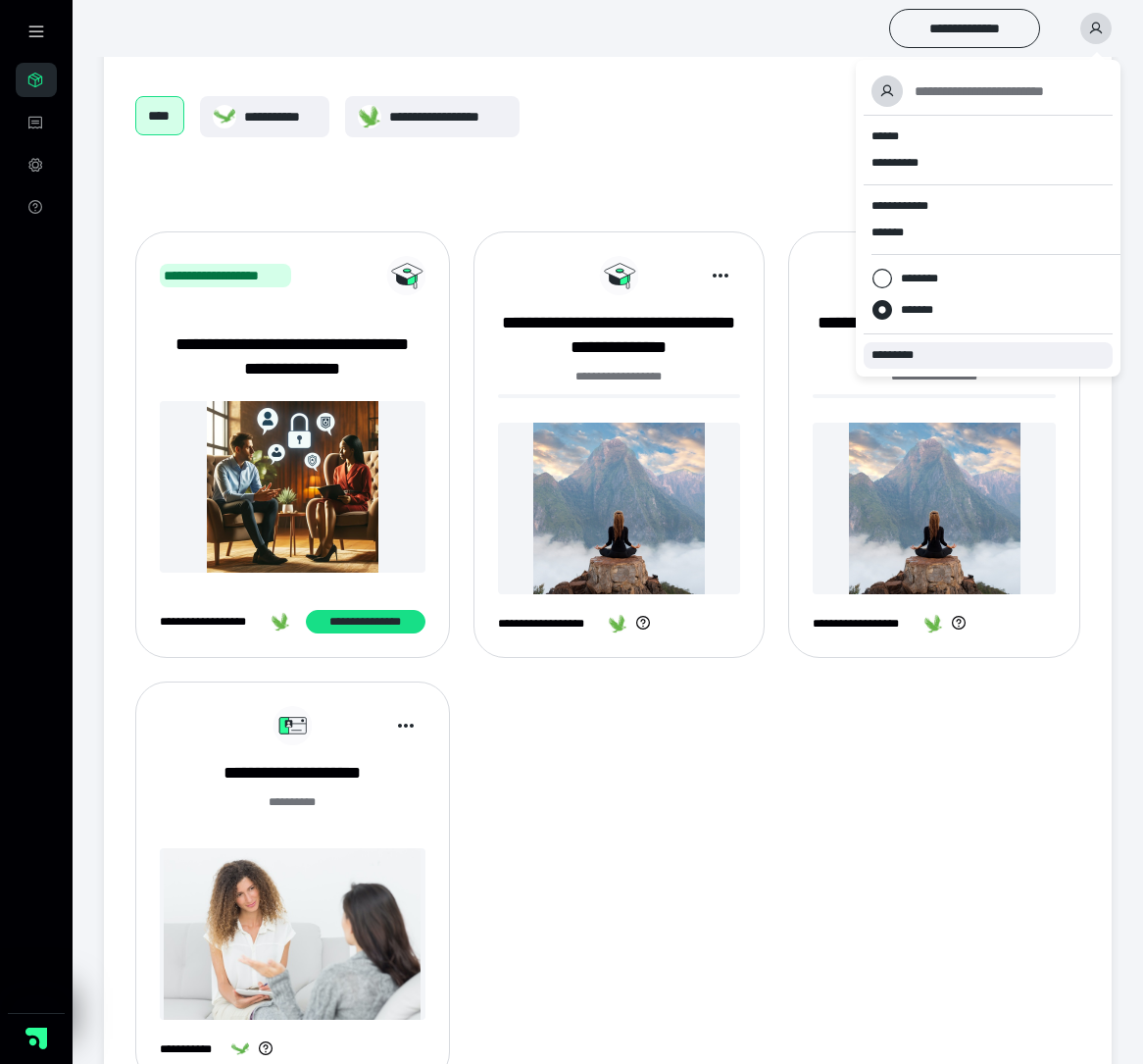 click on "*********" at bounding box center (901, 355) 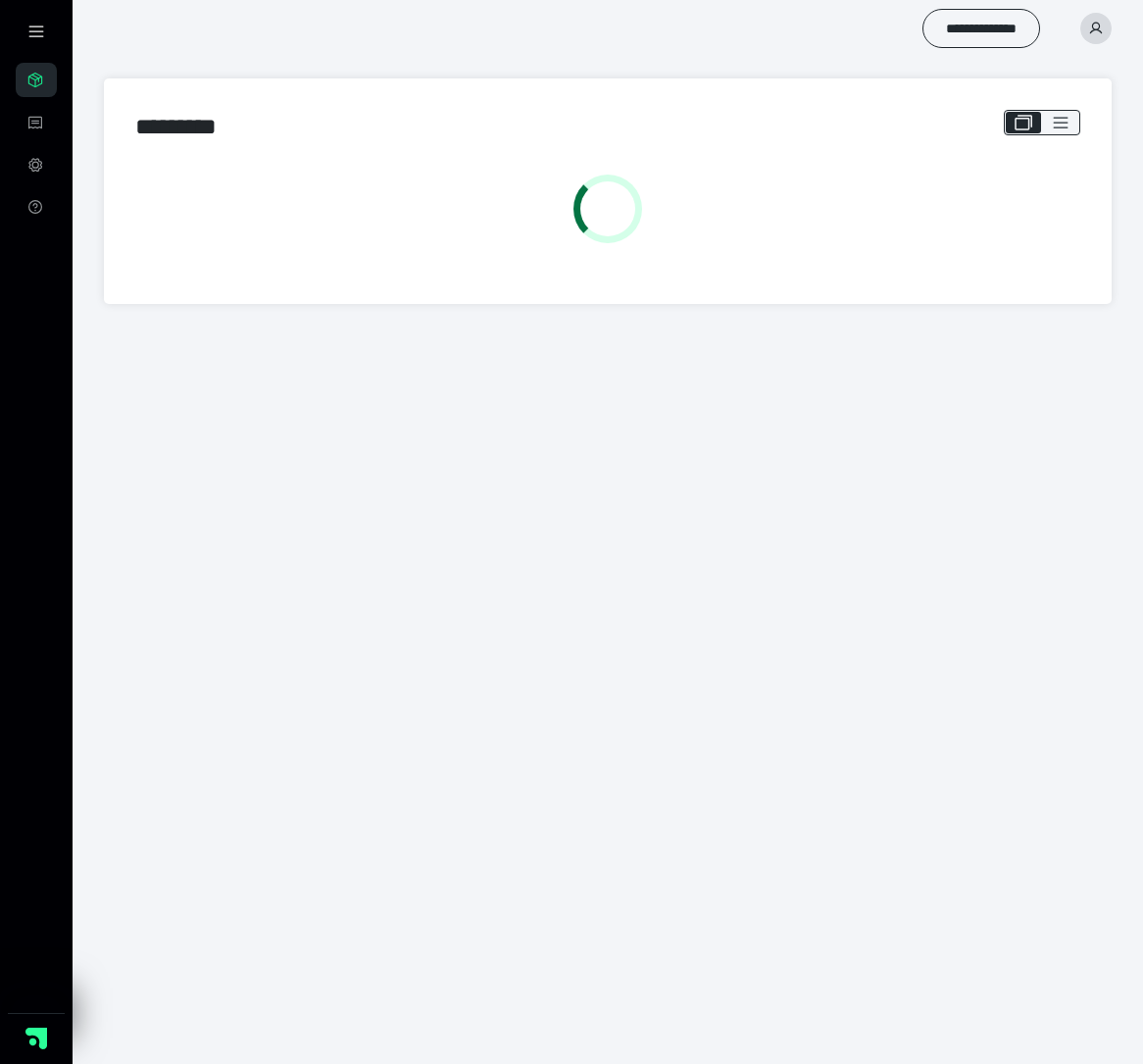 scroll, scrollTop: 0, scrollLeft: 0, axis: both 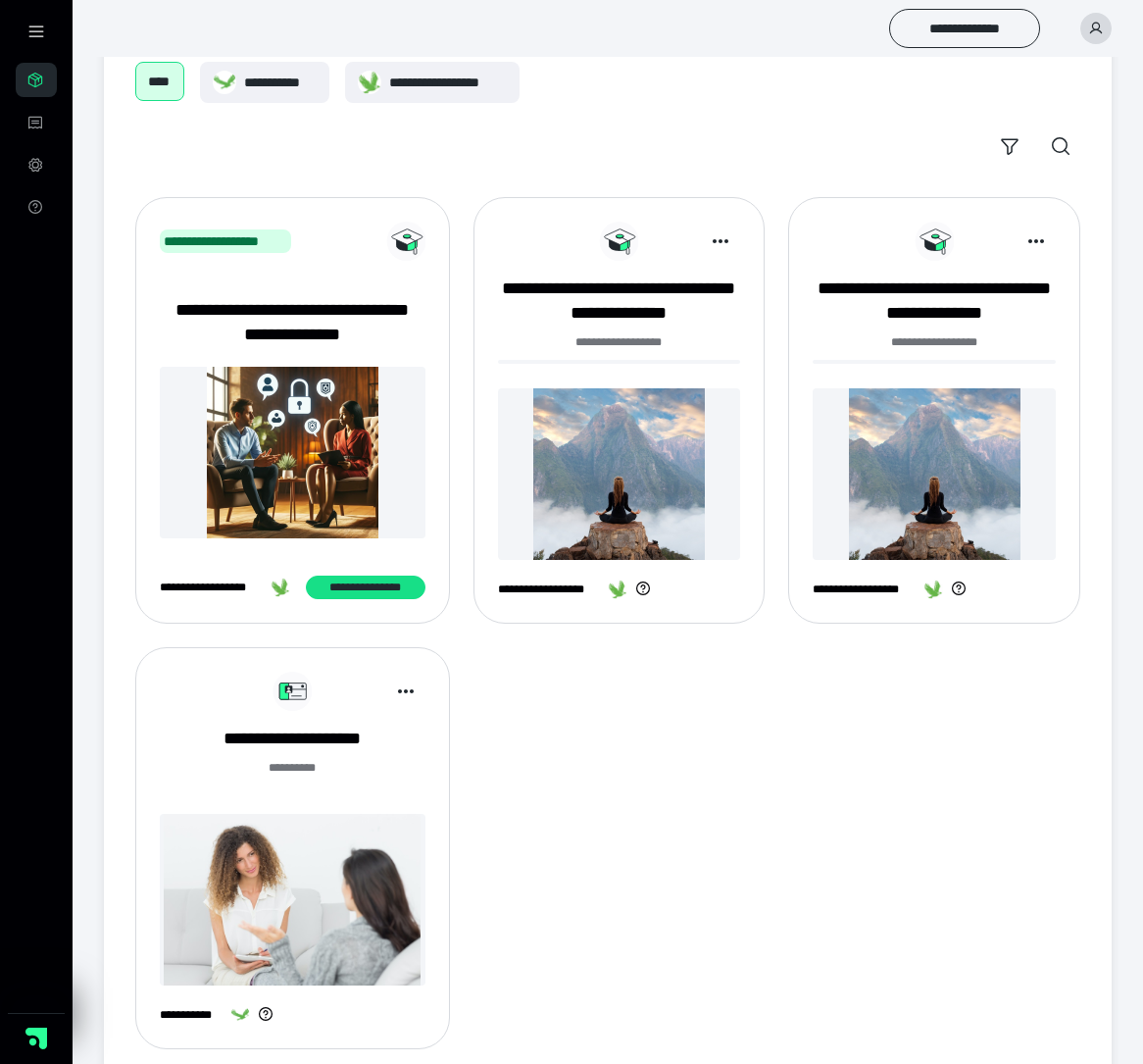 click 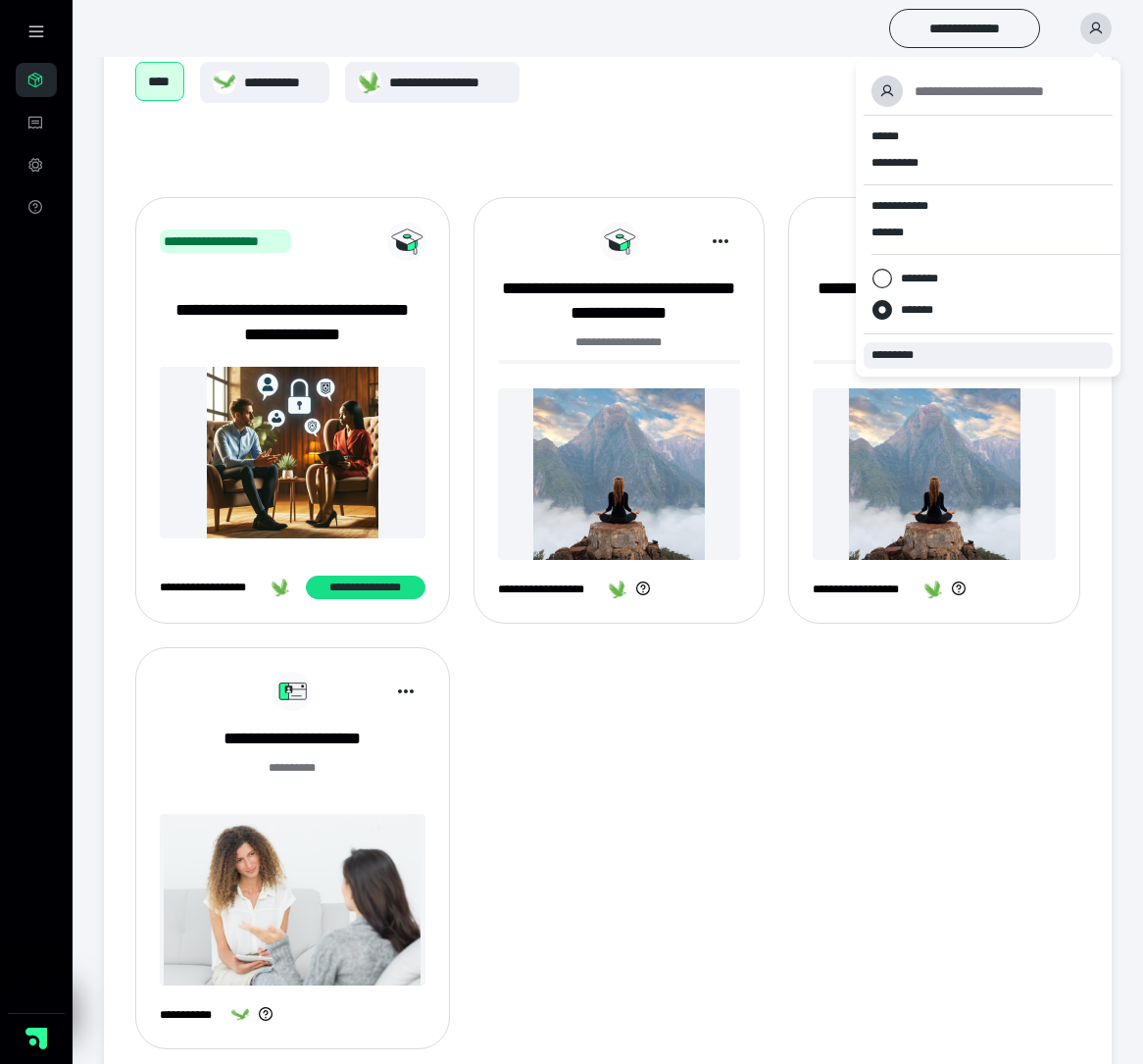 click on "*********" at bounding box center (988, 355) 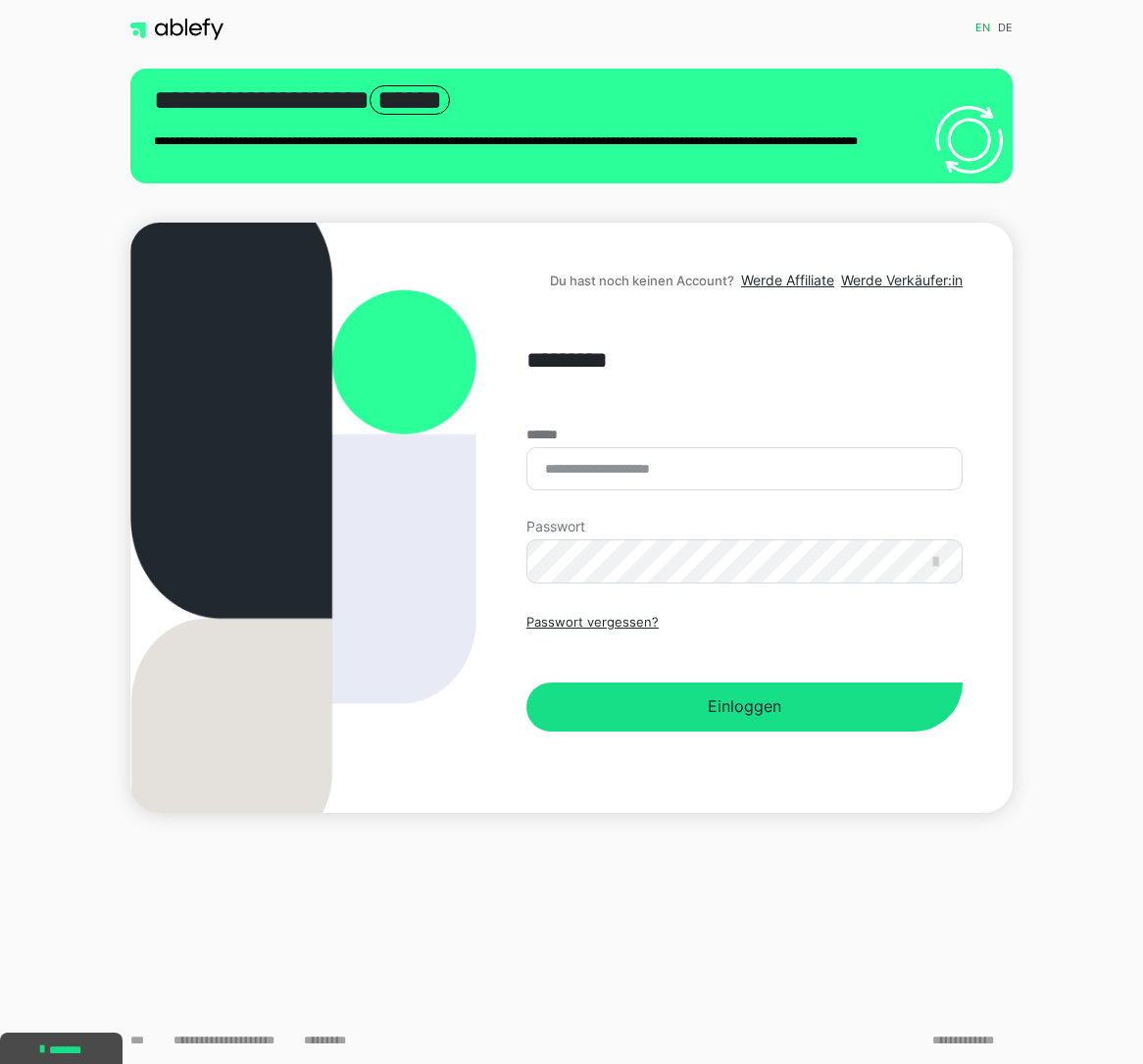 scroll, scrollTop: 0, scrollLeft: 0, axis: both 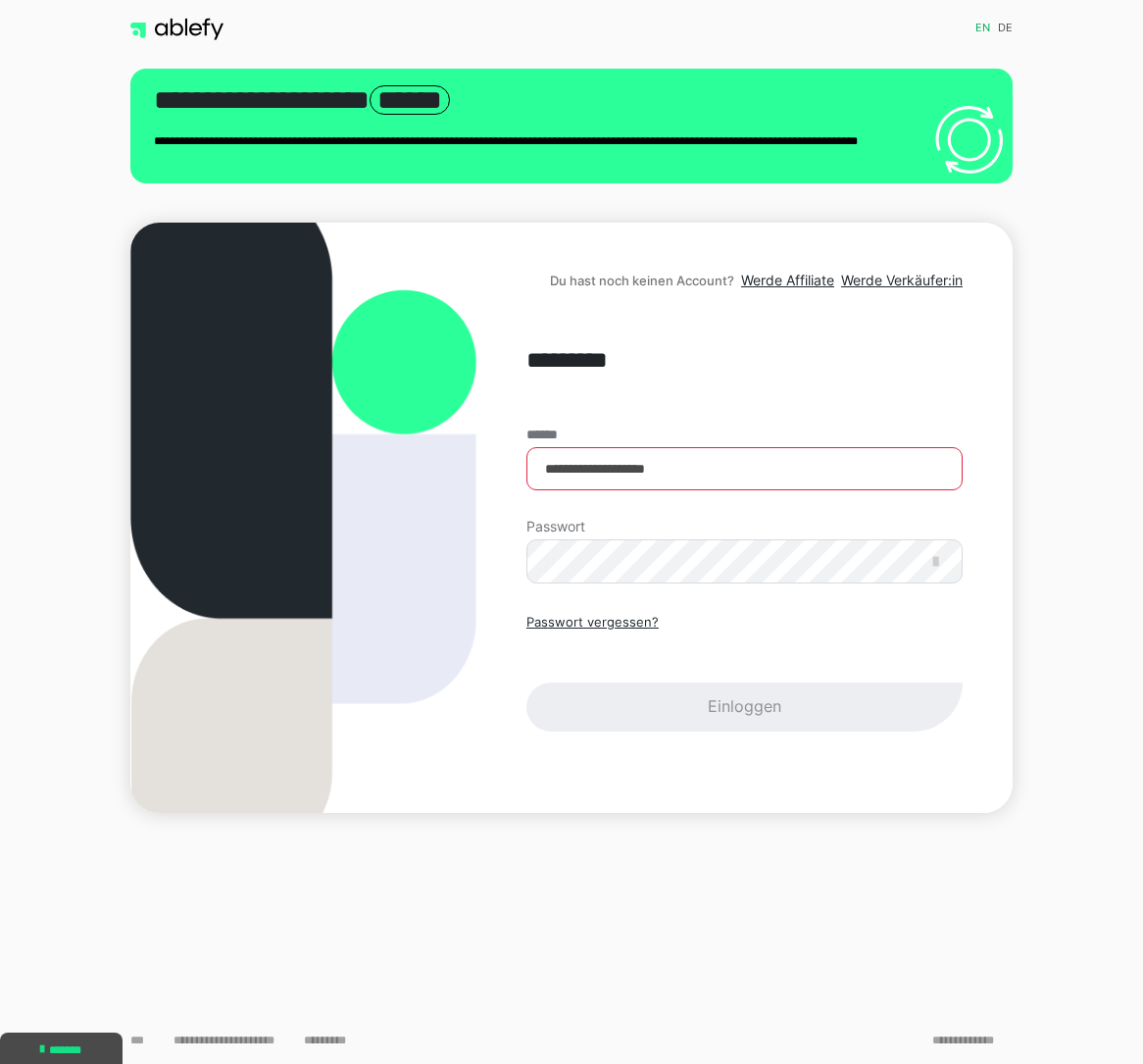 type on "**********" 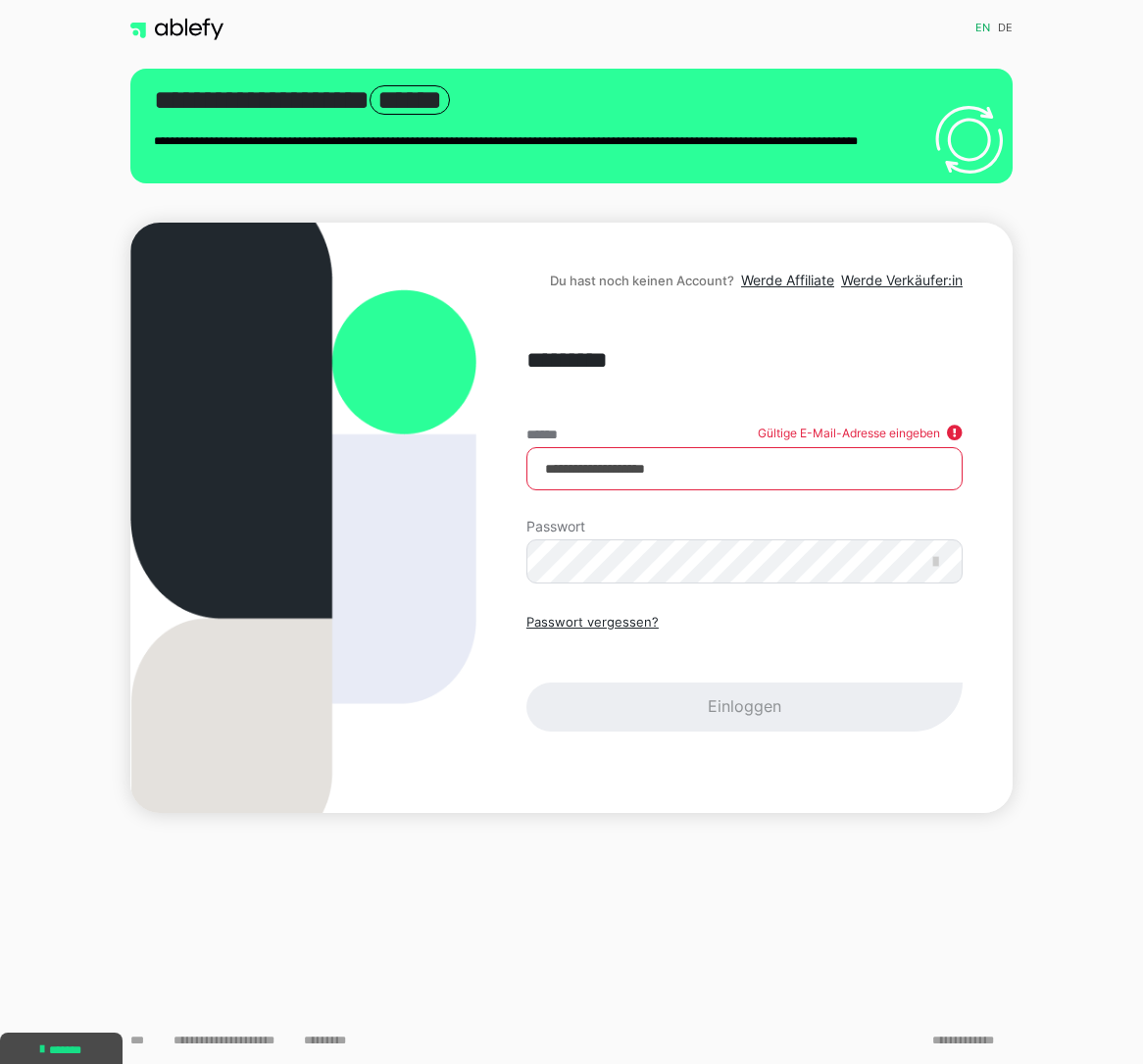 click on "**********" at bounding box center (744, 580) 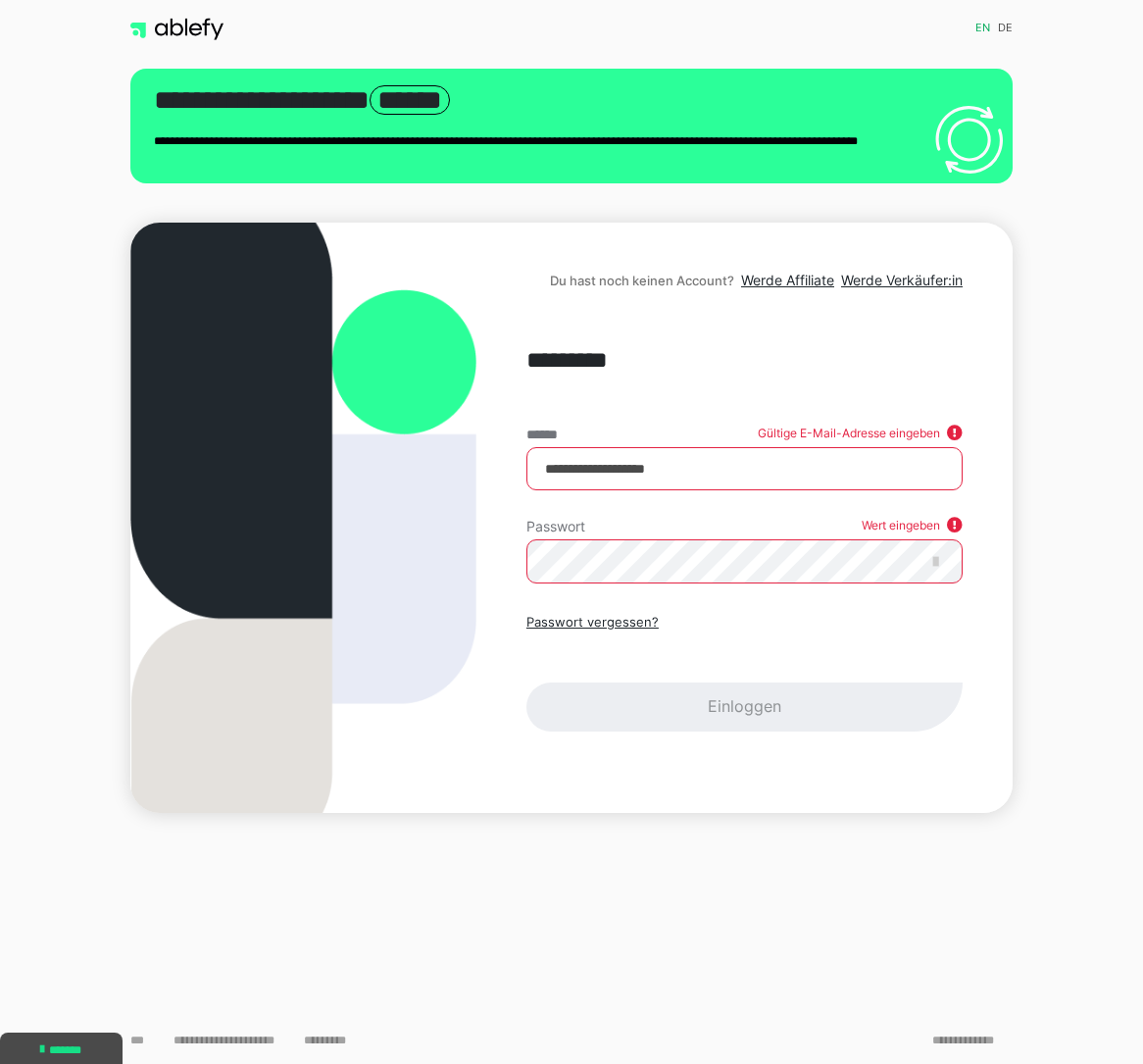 click on "**********" at bounding box center [744, 580] 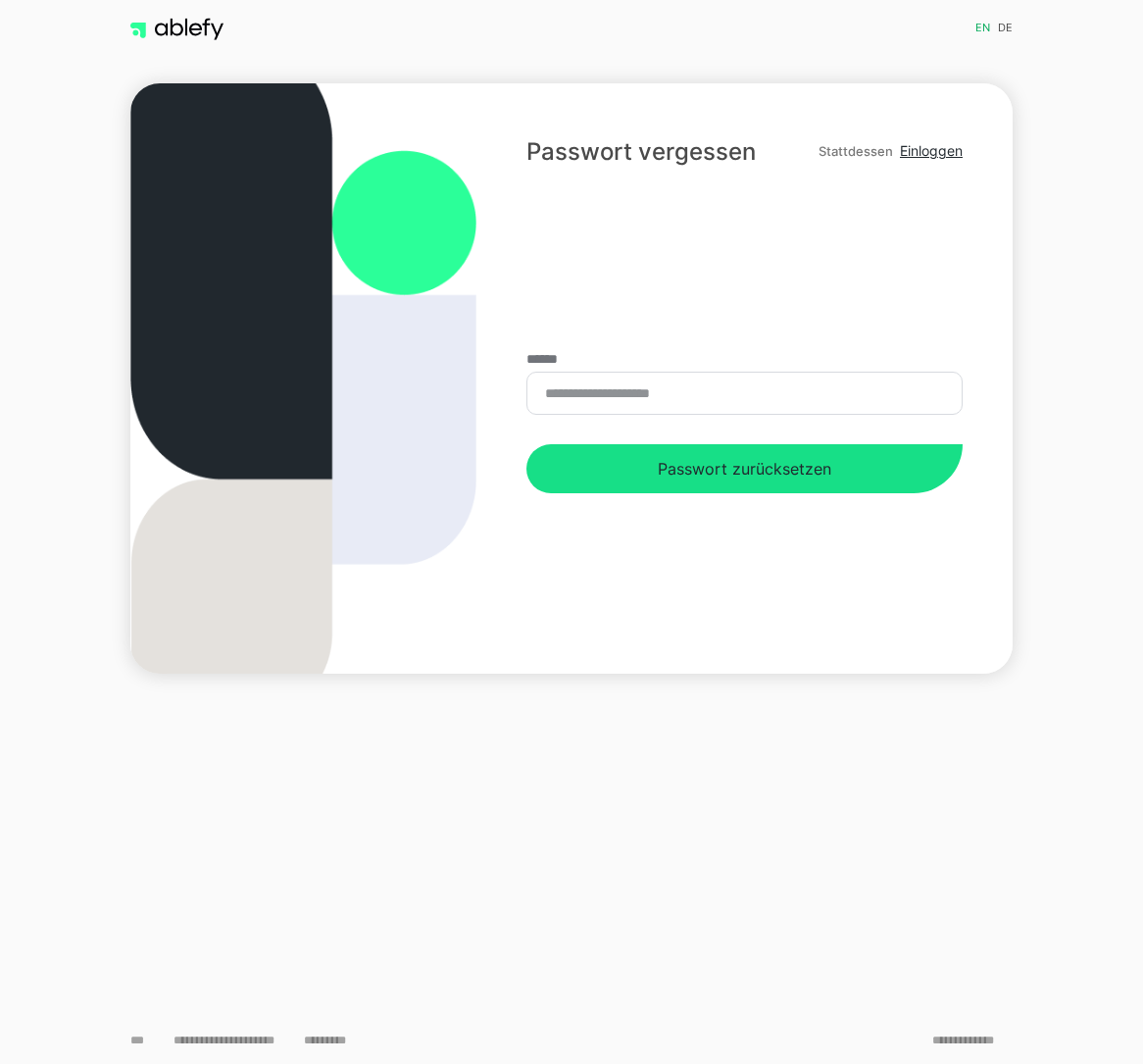 scroll, scrollTop: 0, scrollLeft: 0, axis: both 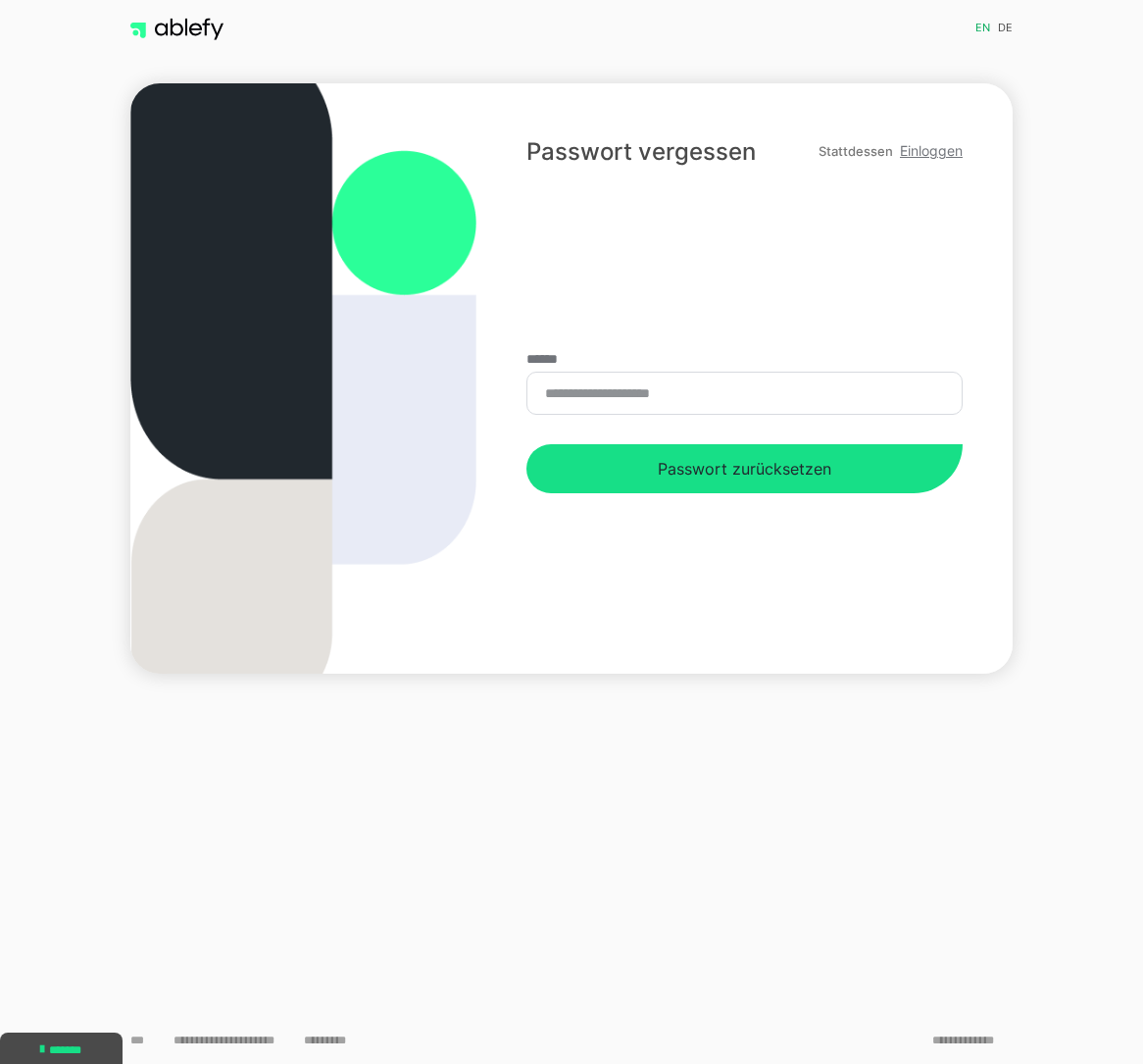 click on "Einloggen" at bounding box center [931, 150] 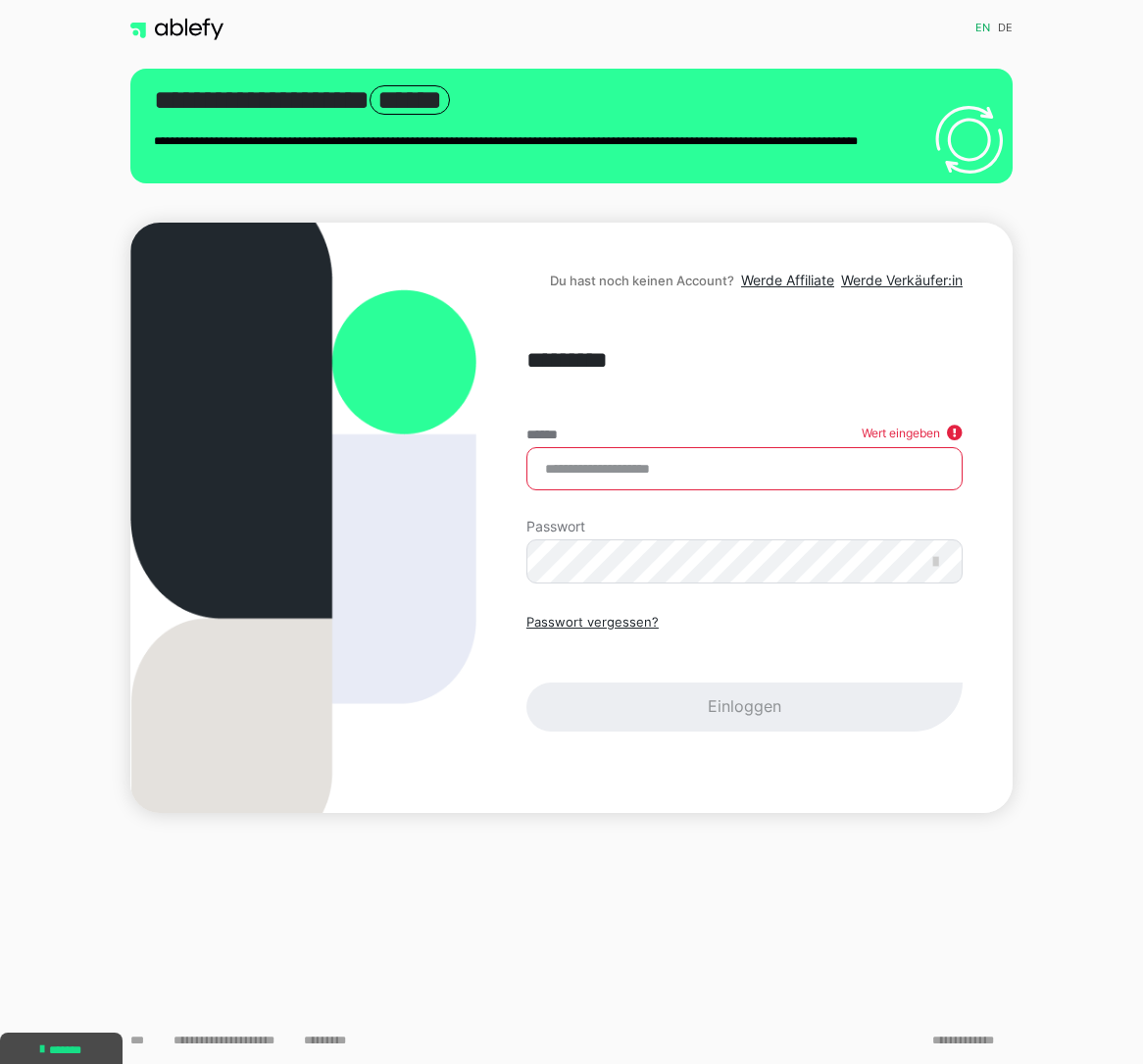 click on "*********" at bounding box center [744, 360] 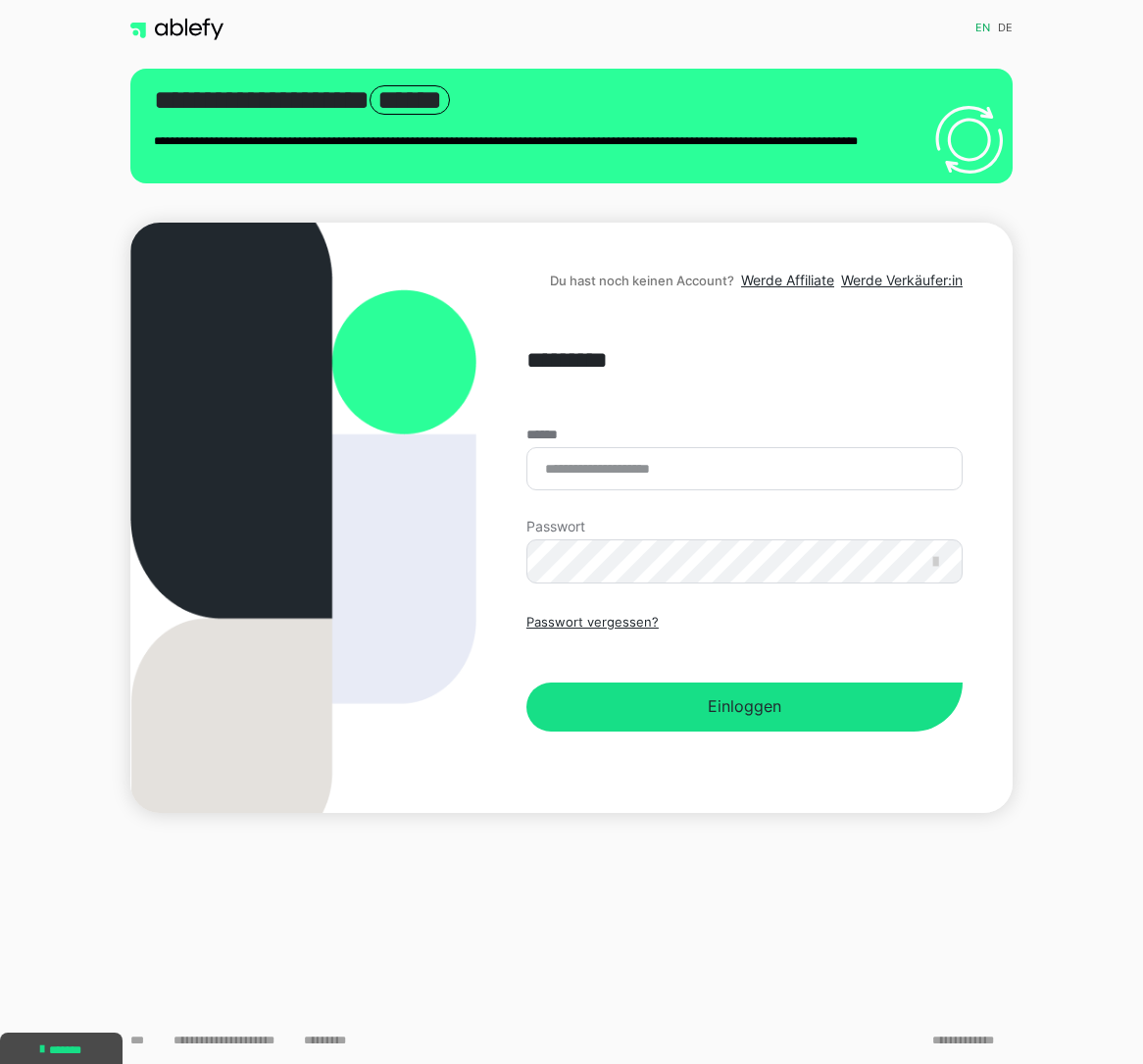 scroll, scrollTop: 0, scrollLeft: 0, axis: both 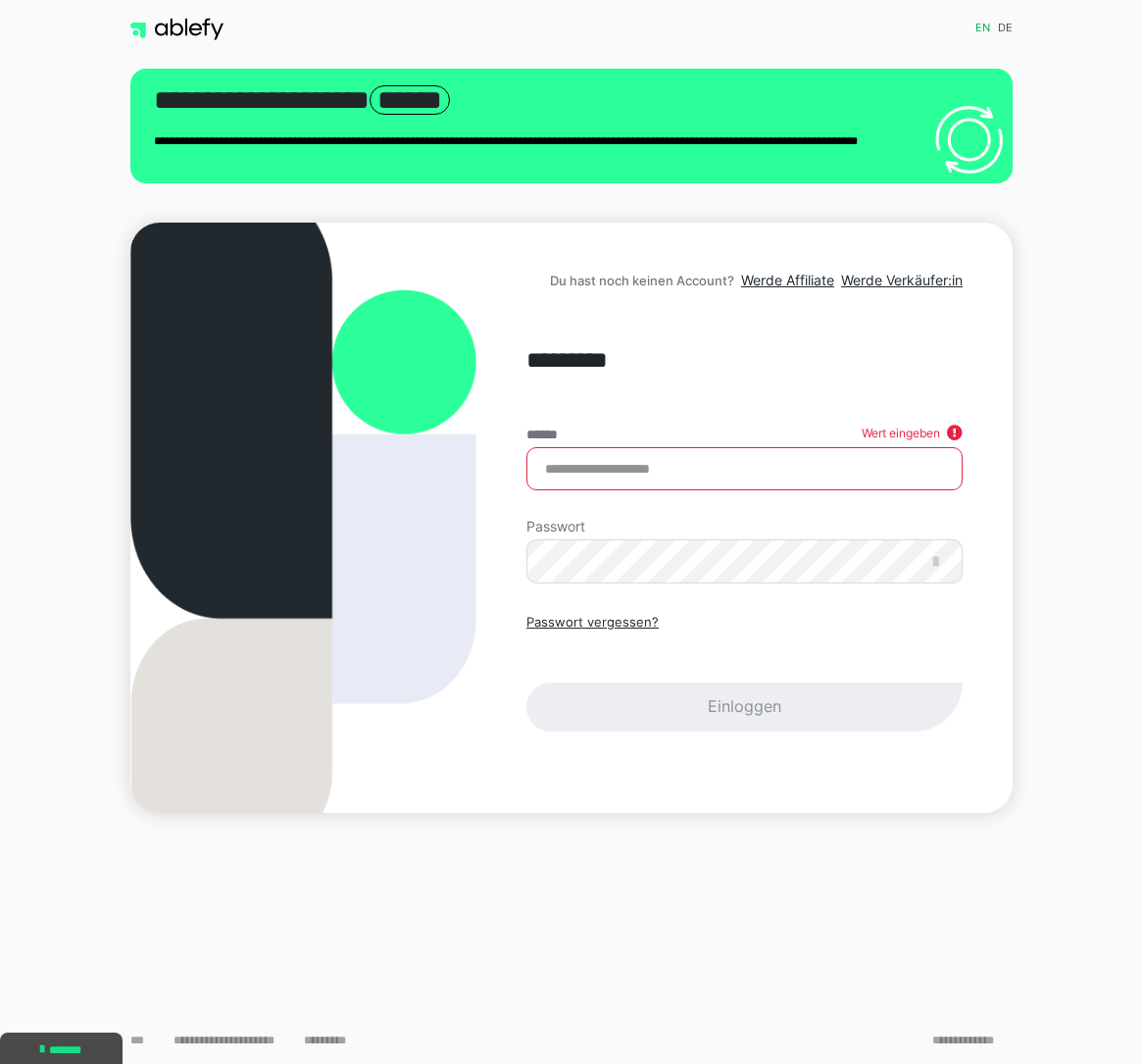click on "*********" at bounding box center [744, 360] 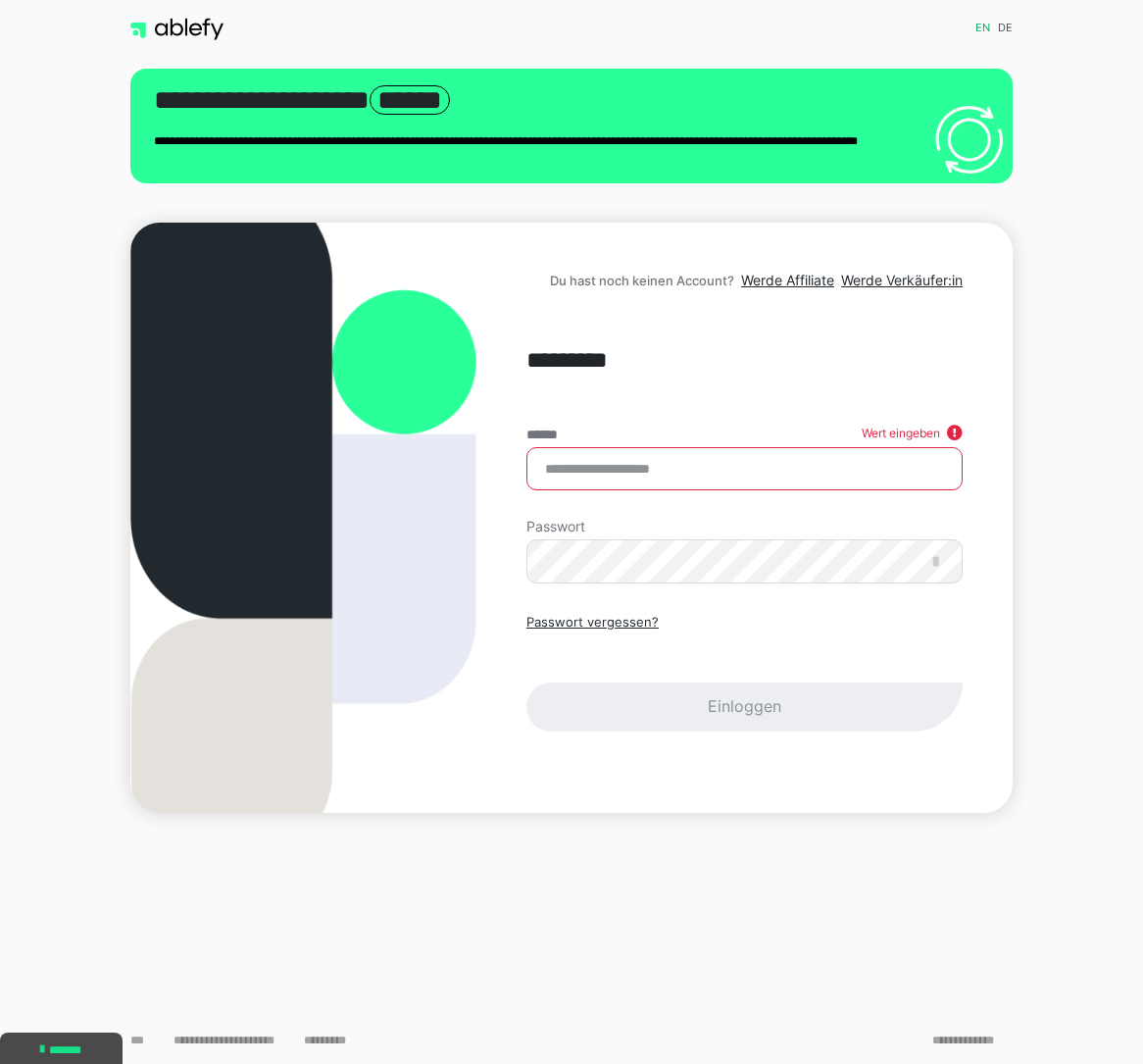 click on "**********" at bounding box center (572, 531) 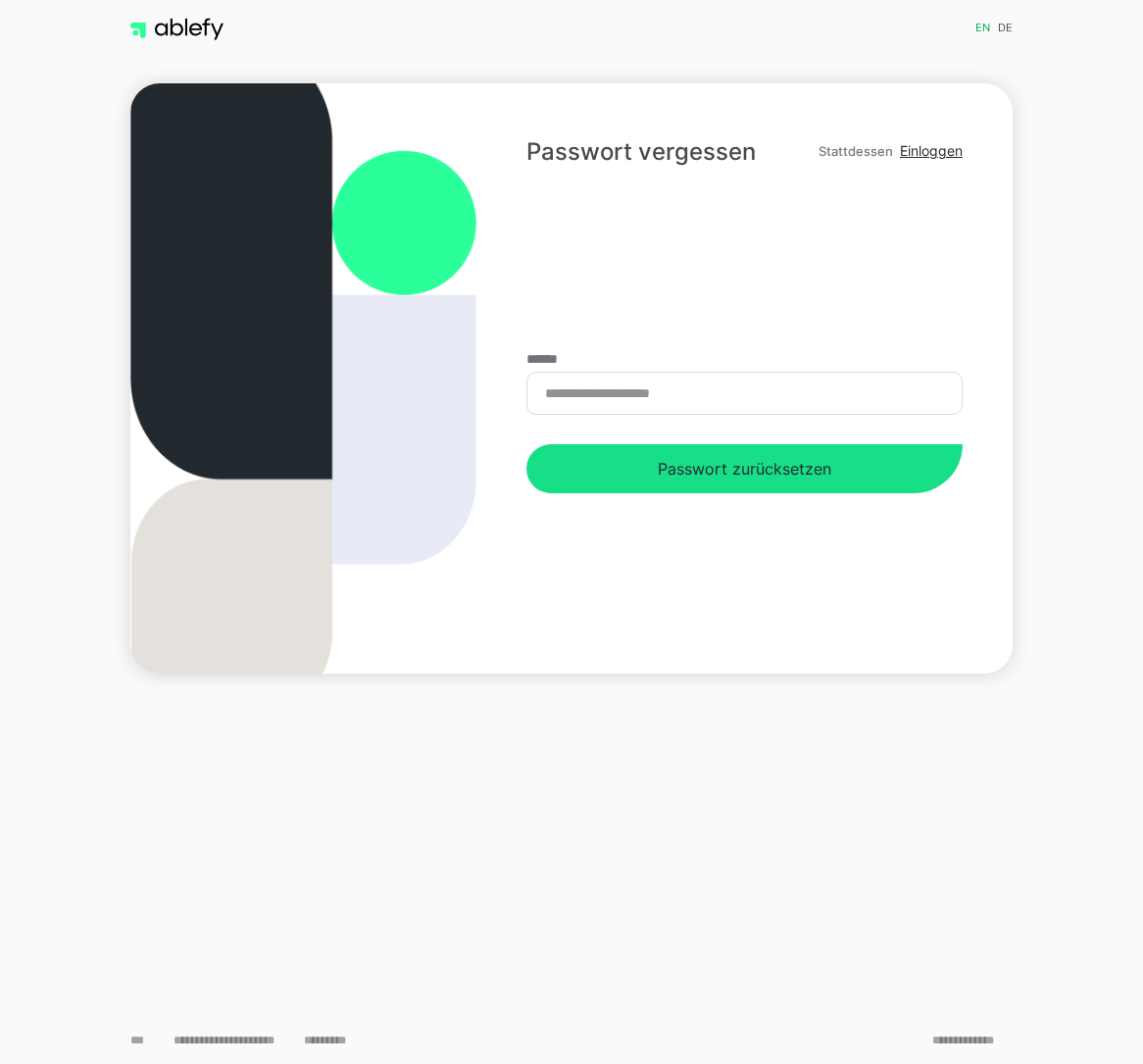 scroll, scrollTop: 0, scrollLeft: 0, axis: both 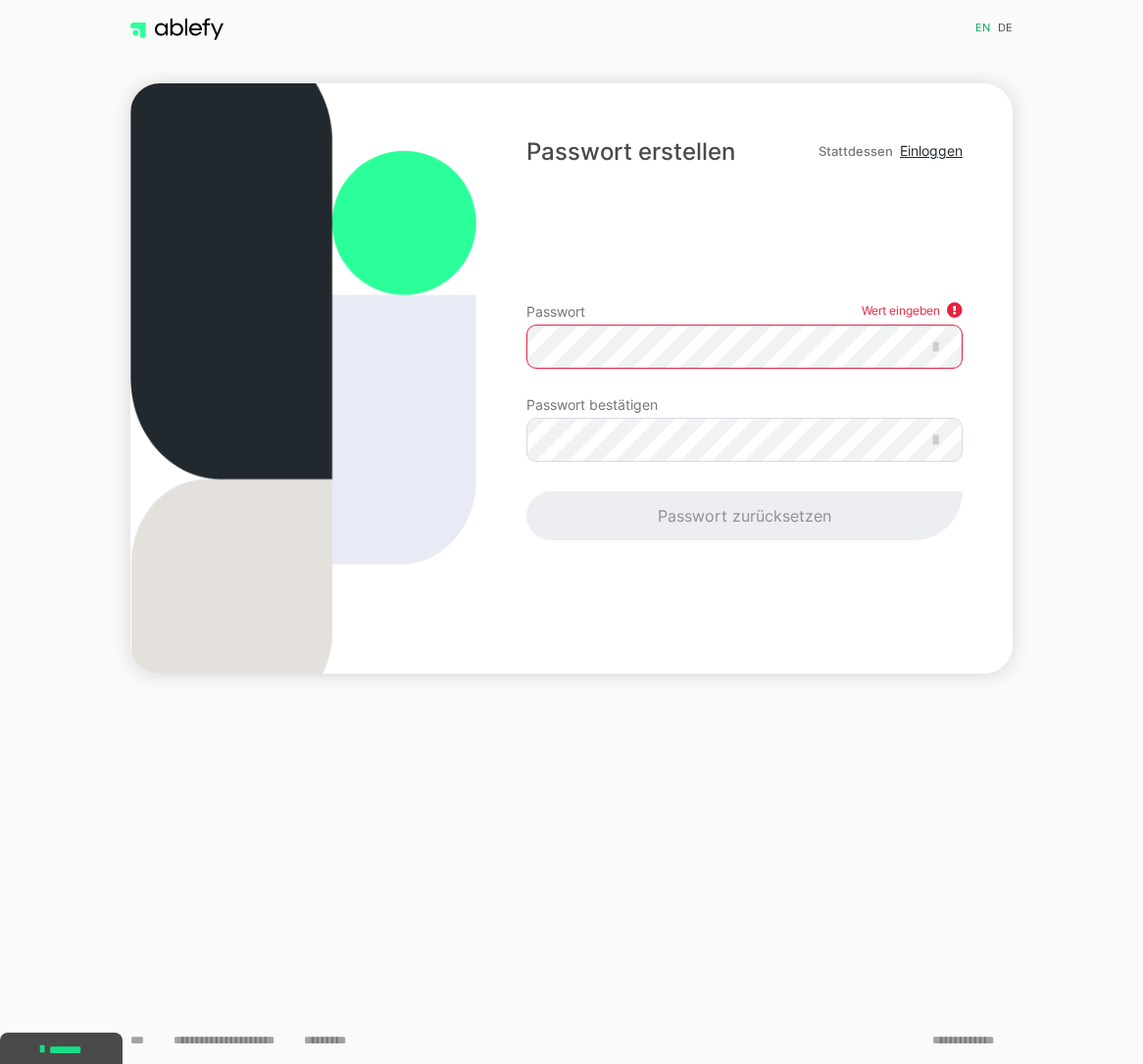 click on "Passwort Wert eingeben Passwort bestätigen Passwort zurücksetzen" at bounding box center (744, 423) 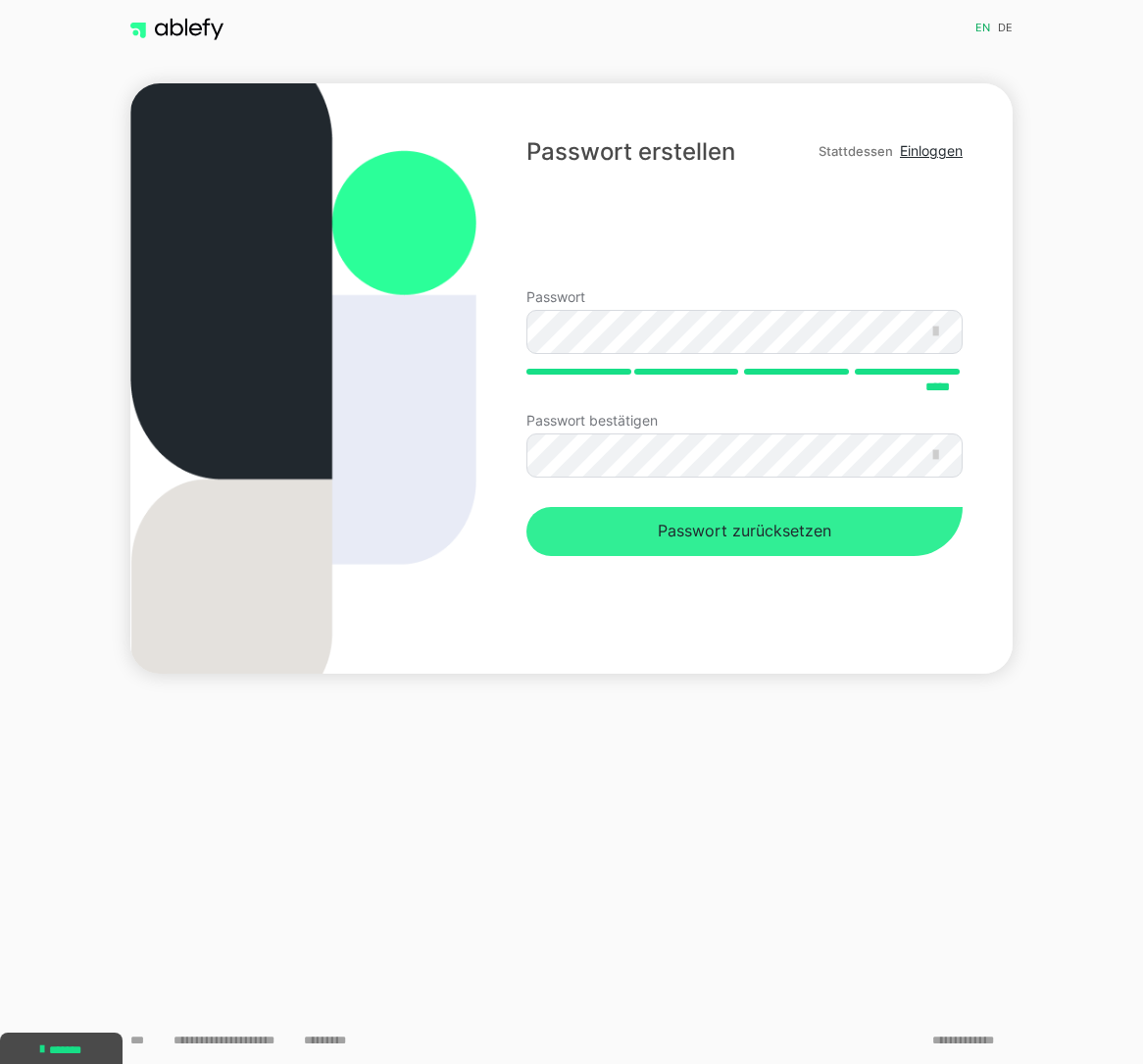 click on "Passwort zurücksetzen" at bounding box center [744, 532] 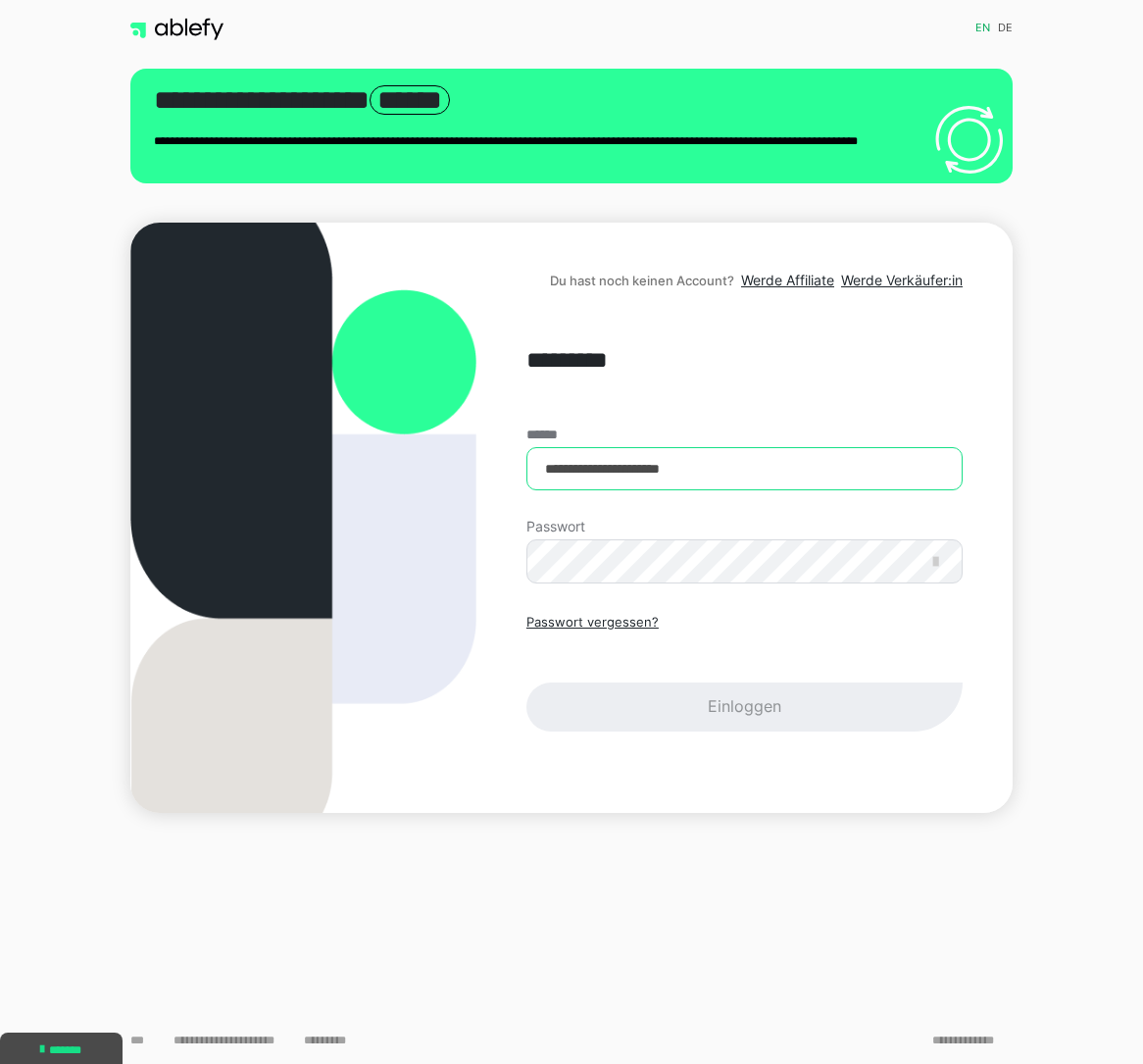 type on "**********" 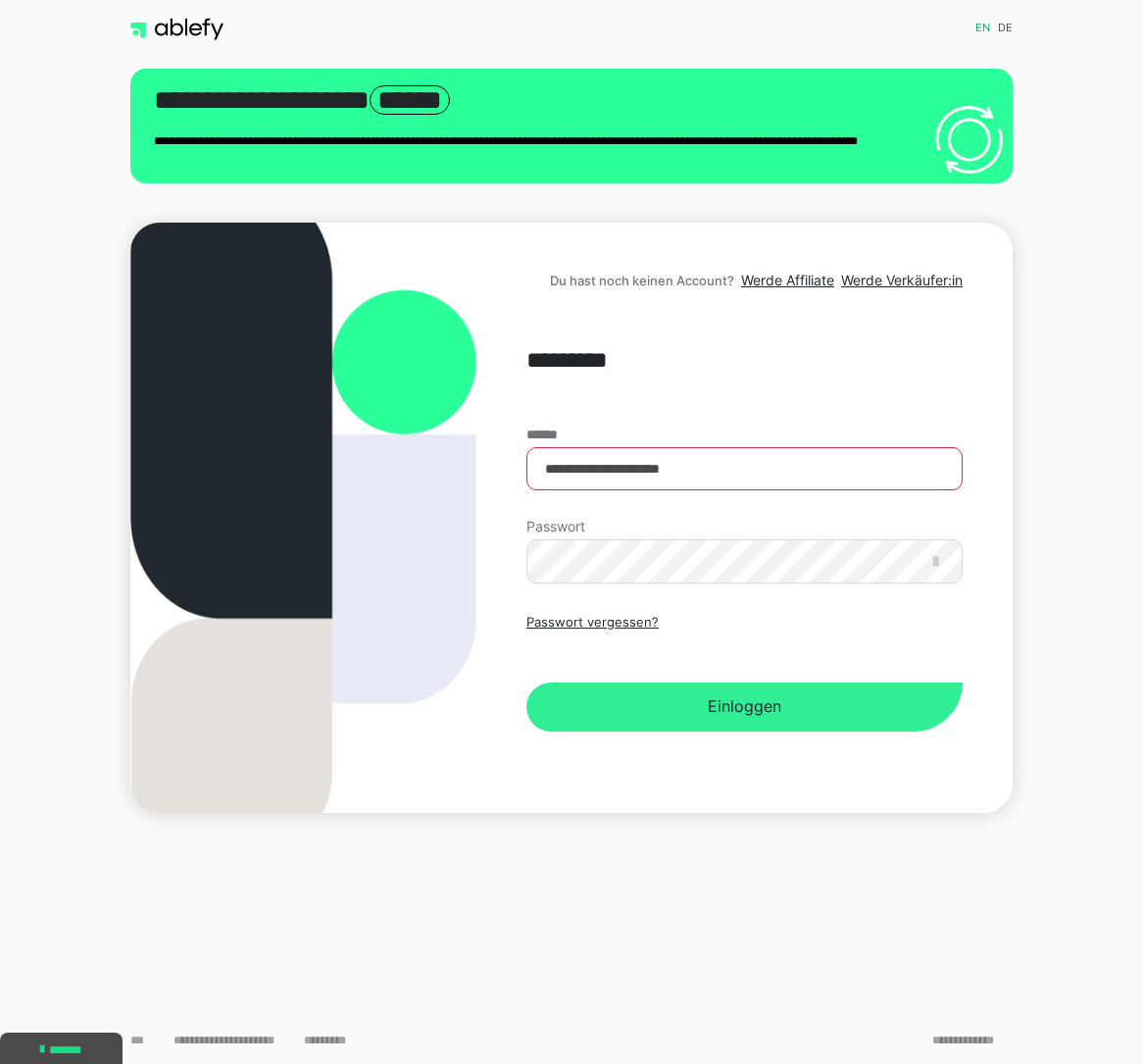 click on "Einloggen" at bounding box center (744, 707) 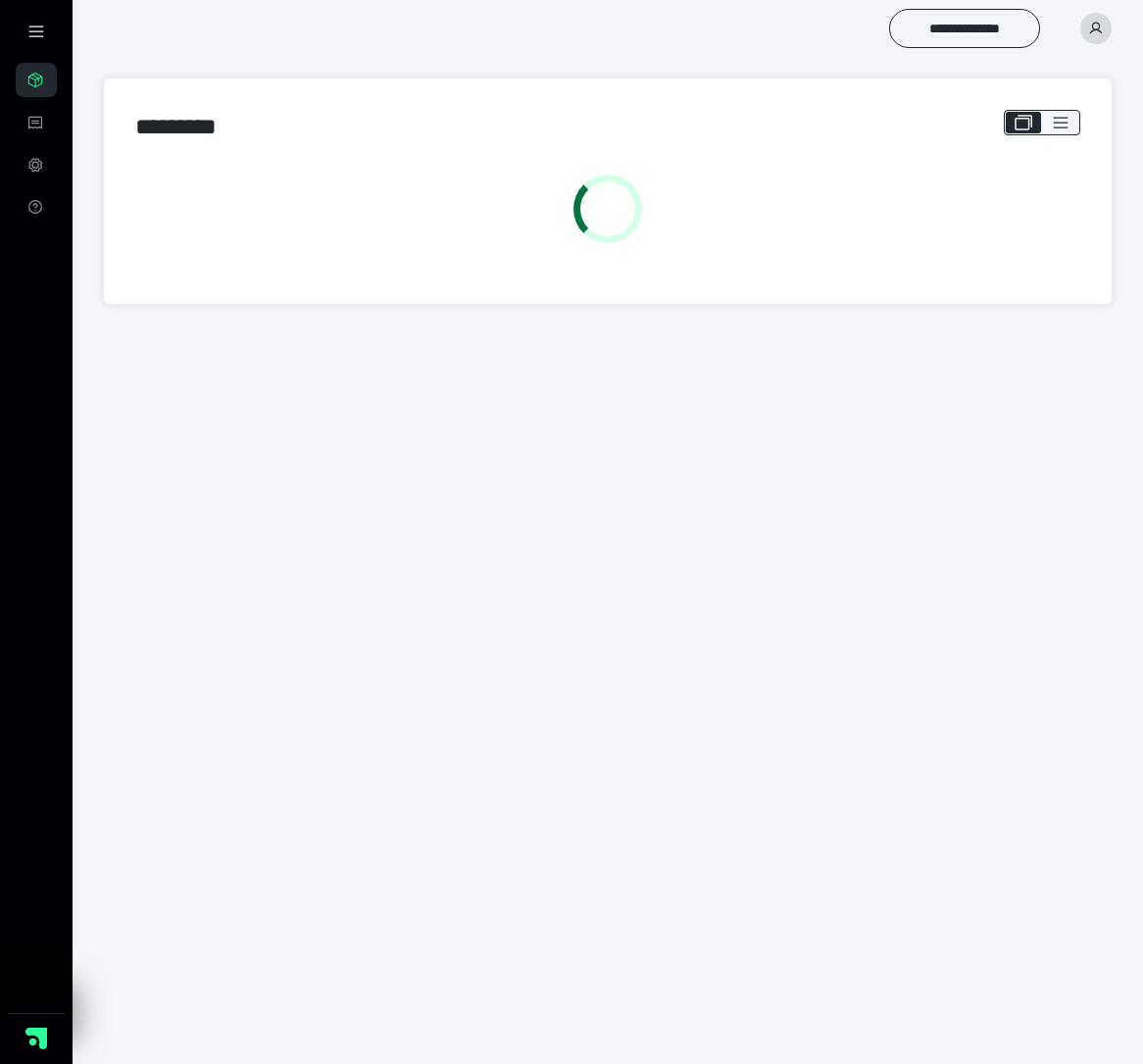 scroll, scrollTop: 0, scrollLeft: 0, axis: both 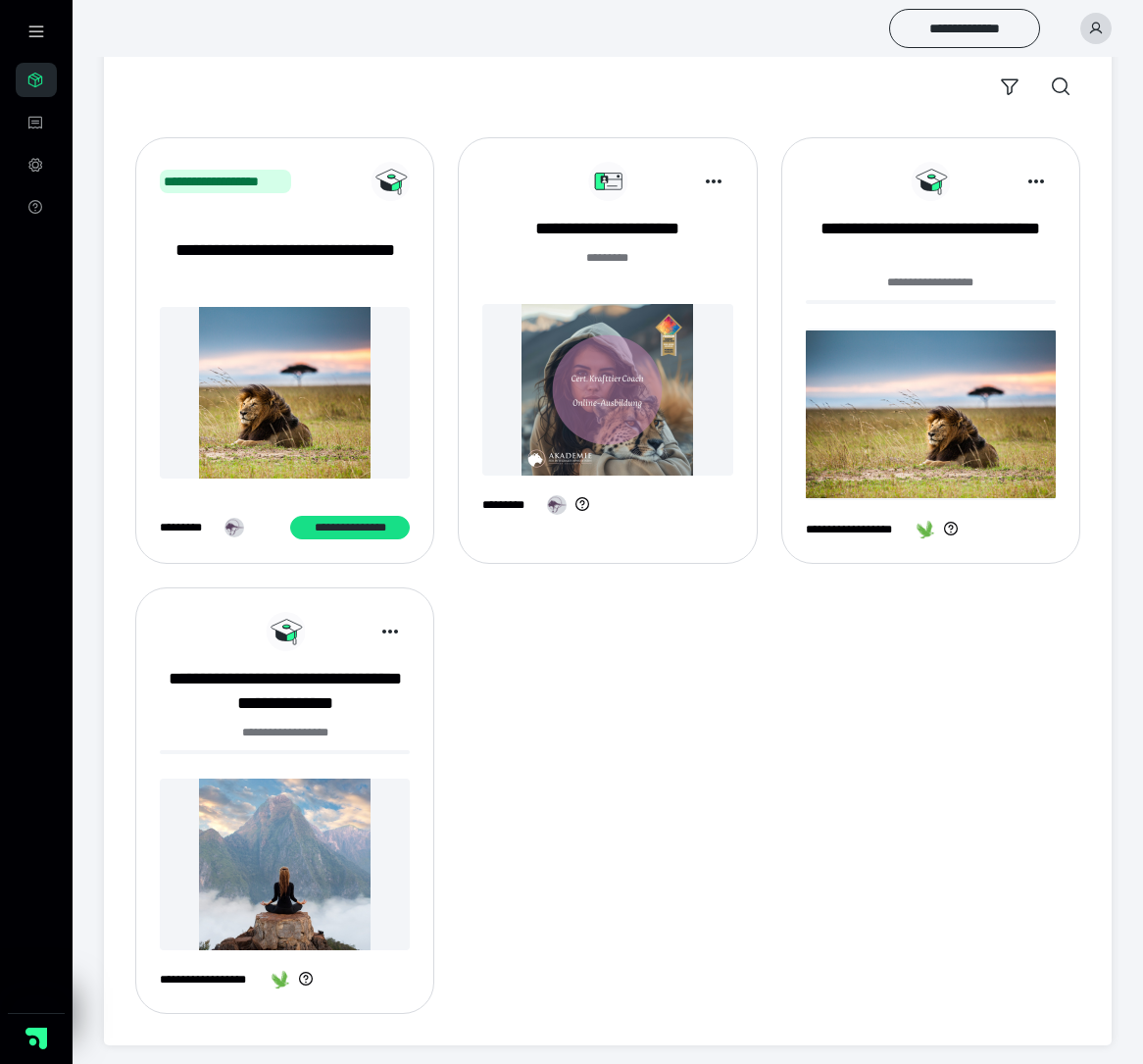click at bounding box center [930, 414] 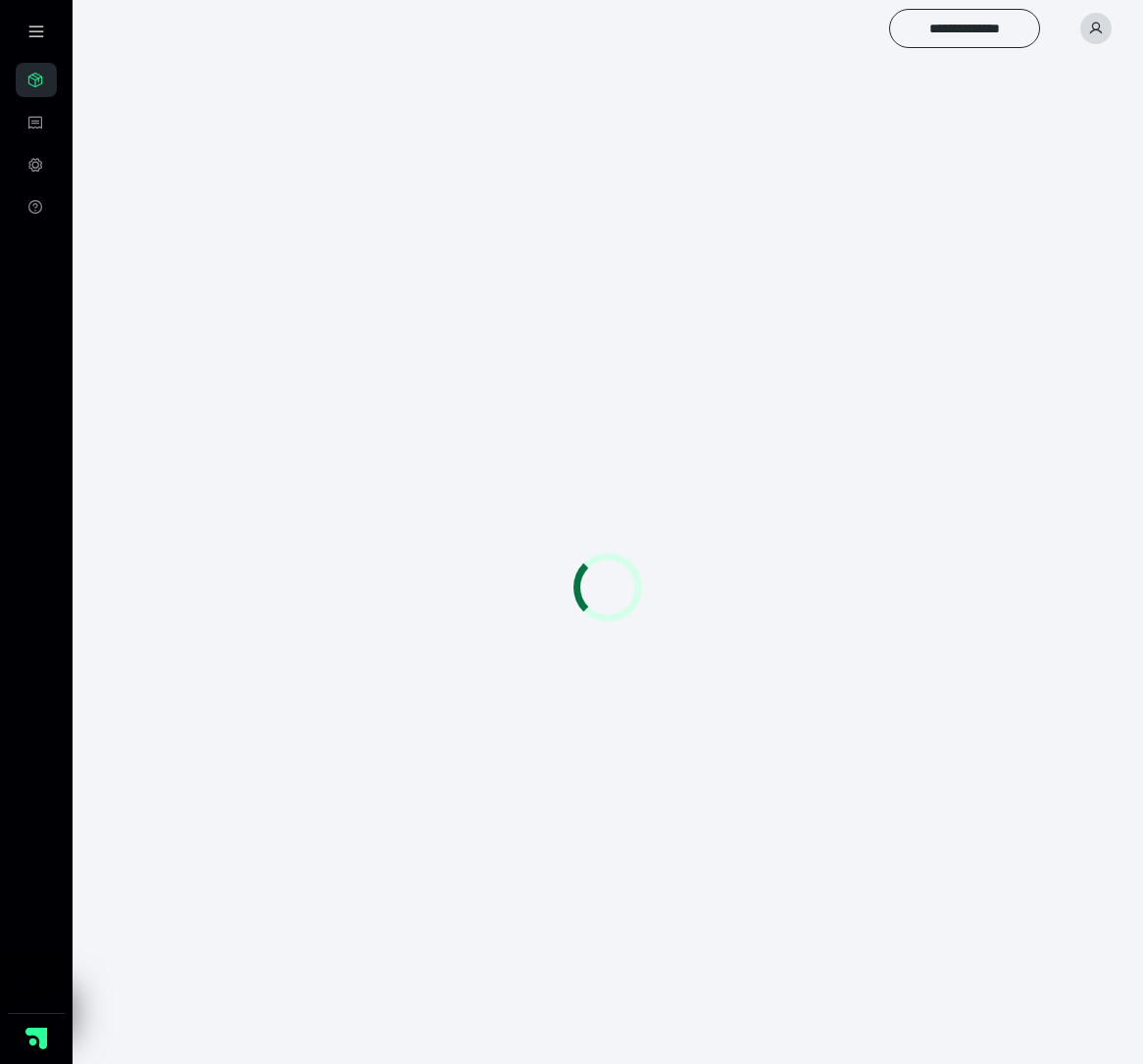 scroll, scrollTop: 0, scrollLeft: 0, axis: both 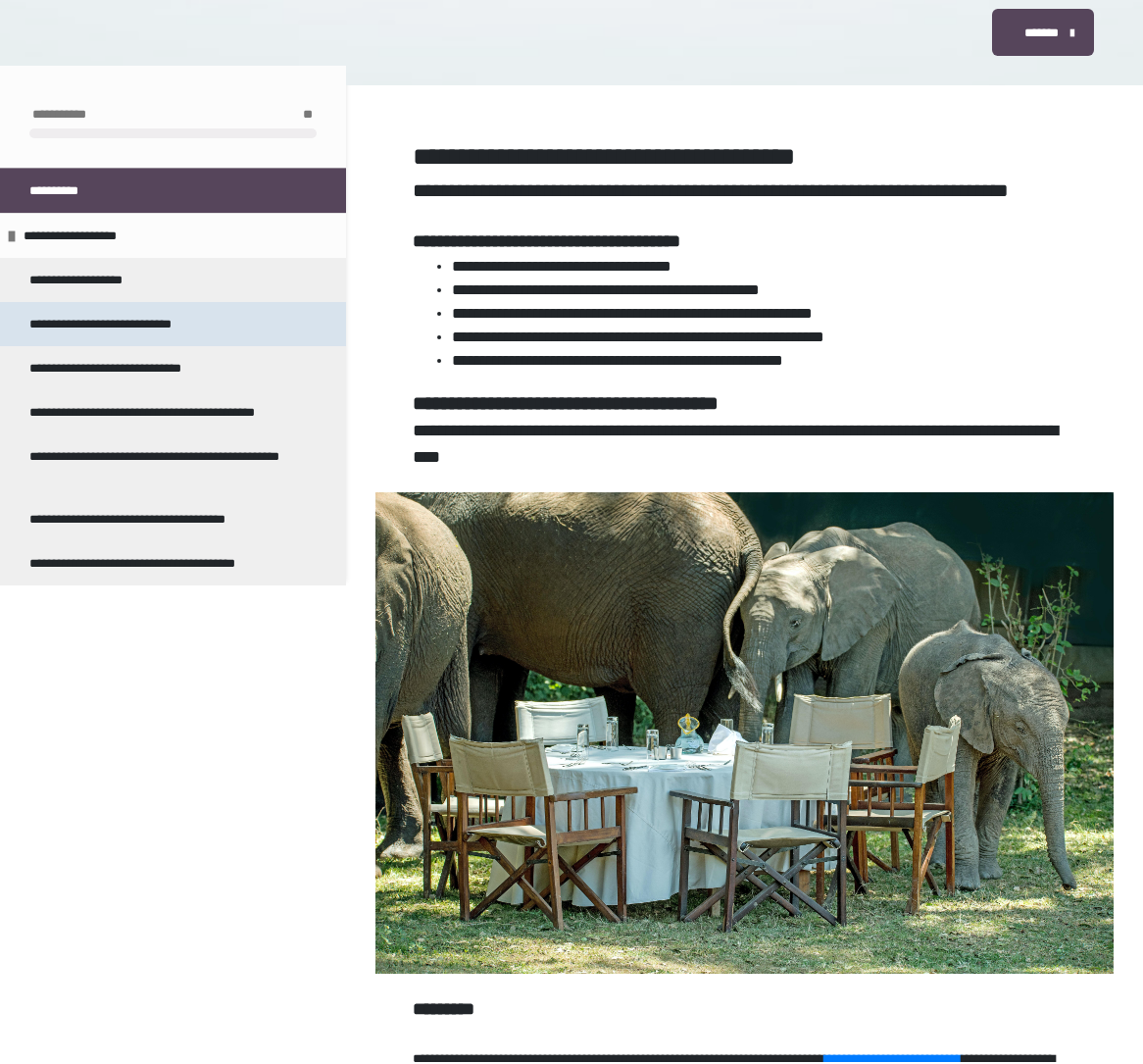 click on "**********" at bounding box center (106, 324) 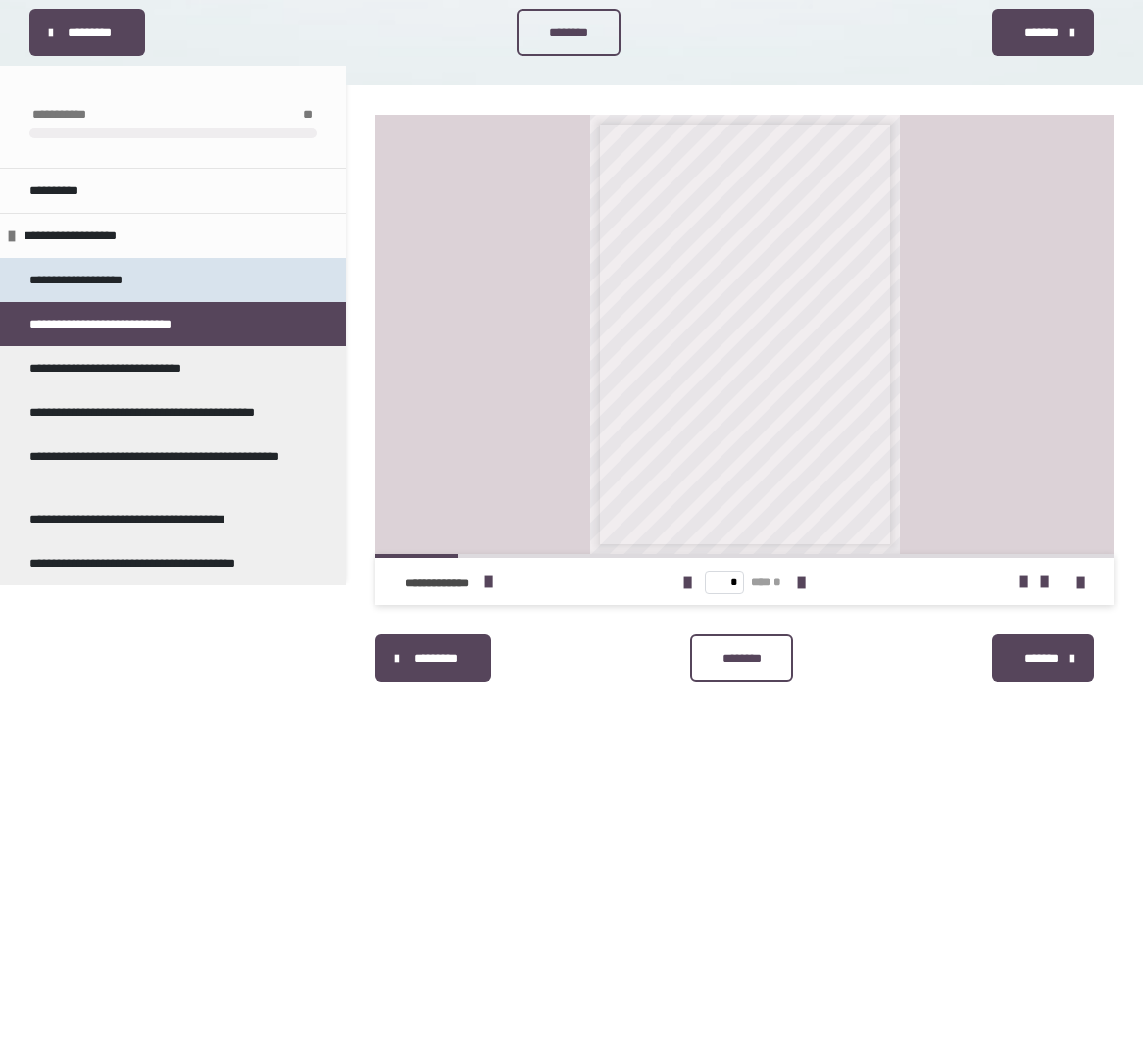 click on "**********" at bounding box center [89, 279] 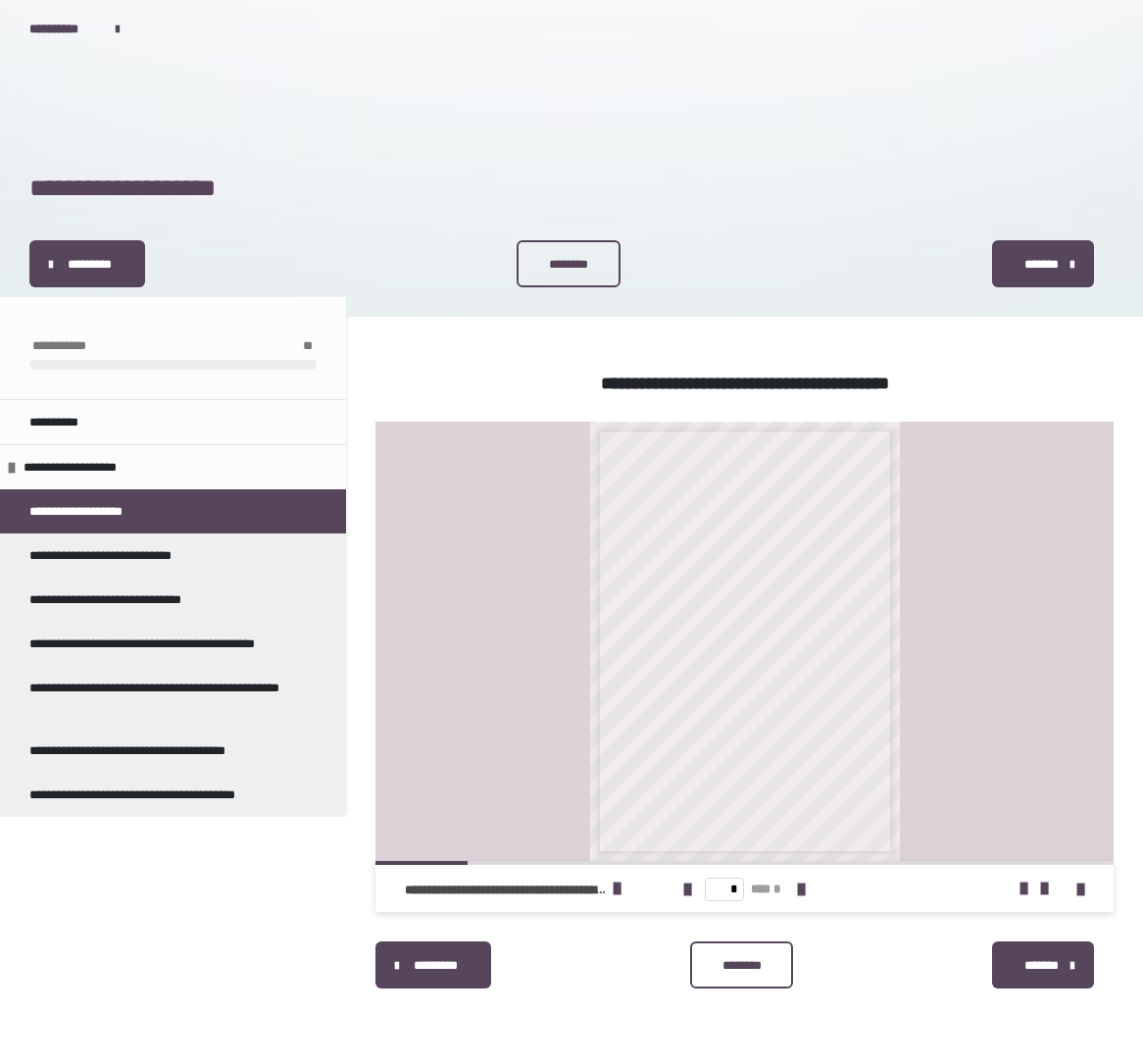 scroll, scrollTop: 0, scrollLeft: 0, axis: both 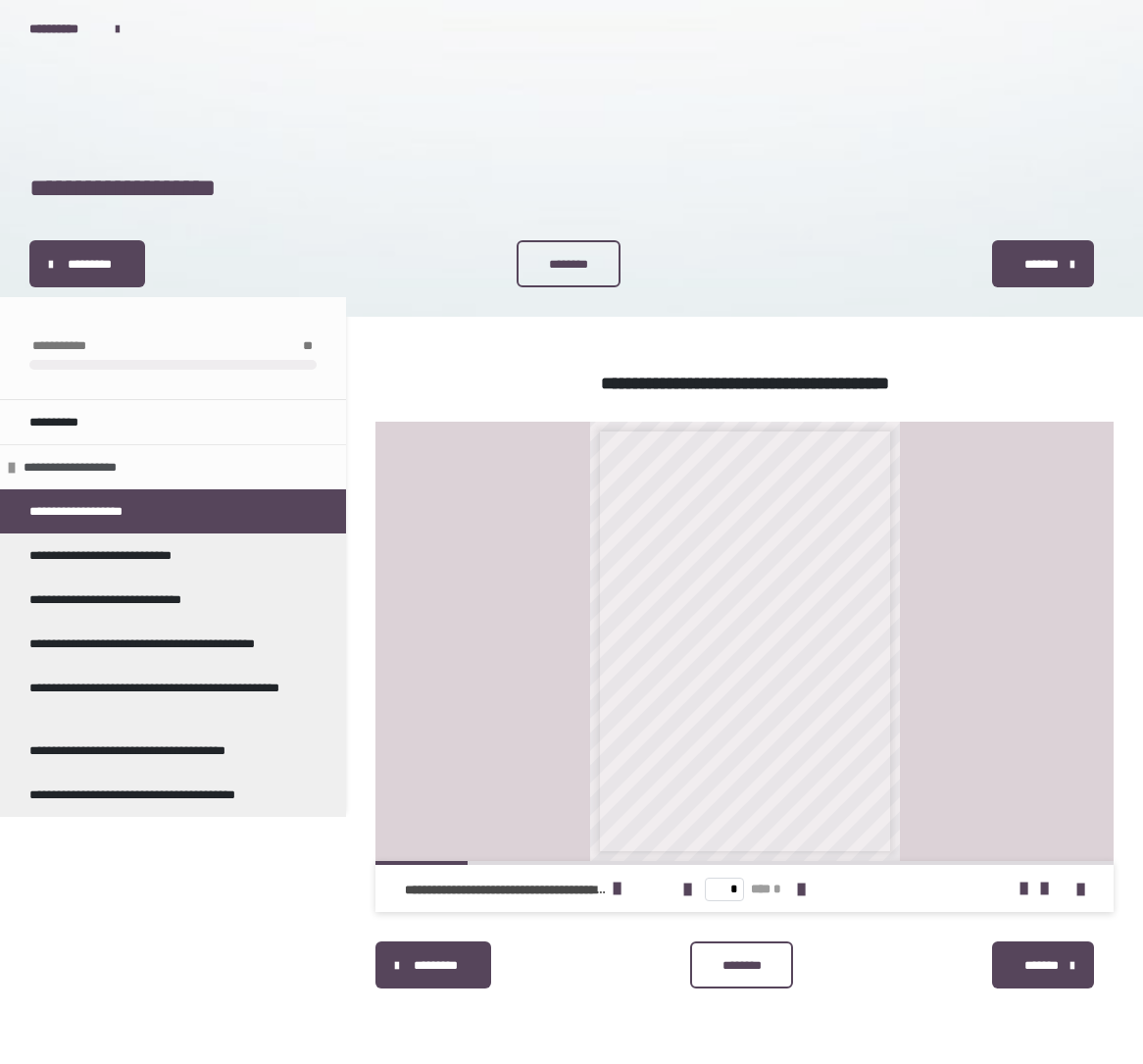 click on "**********" at bounding box center (78, 467) 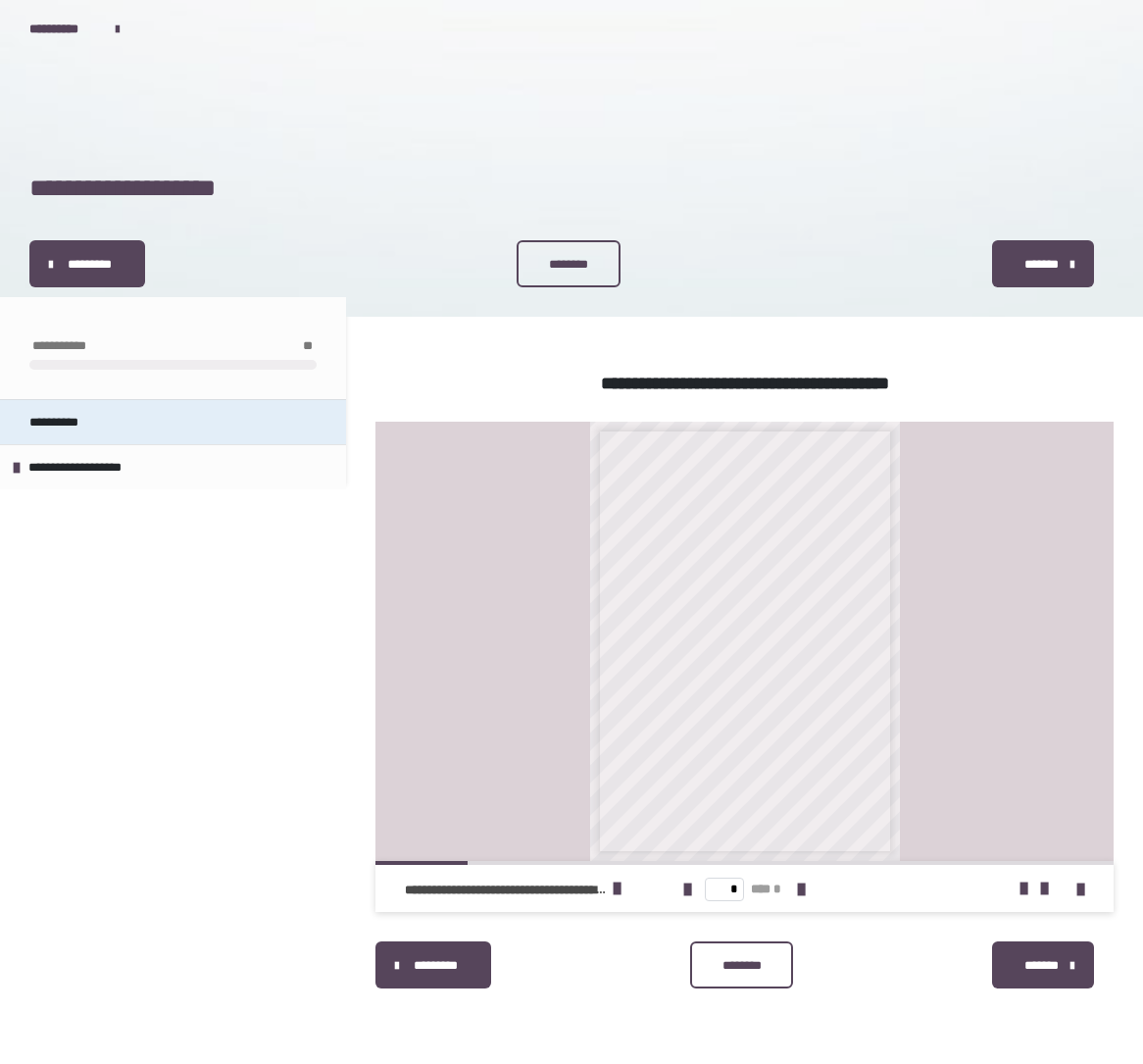 click on "**********" at bounding box center [58, 422] 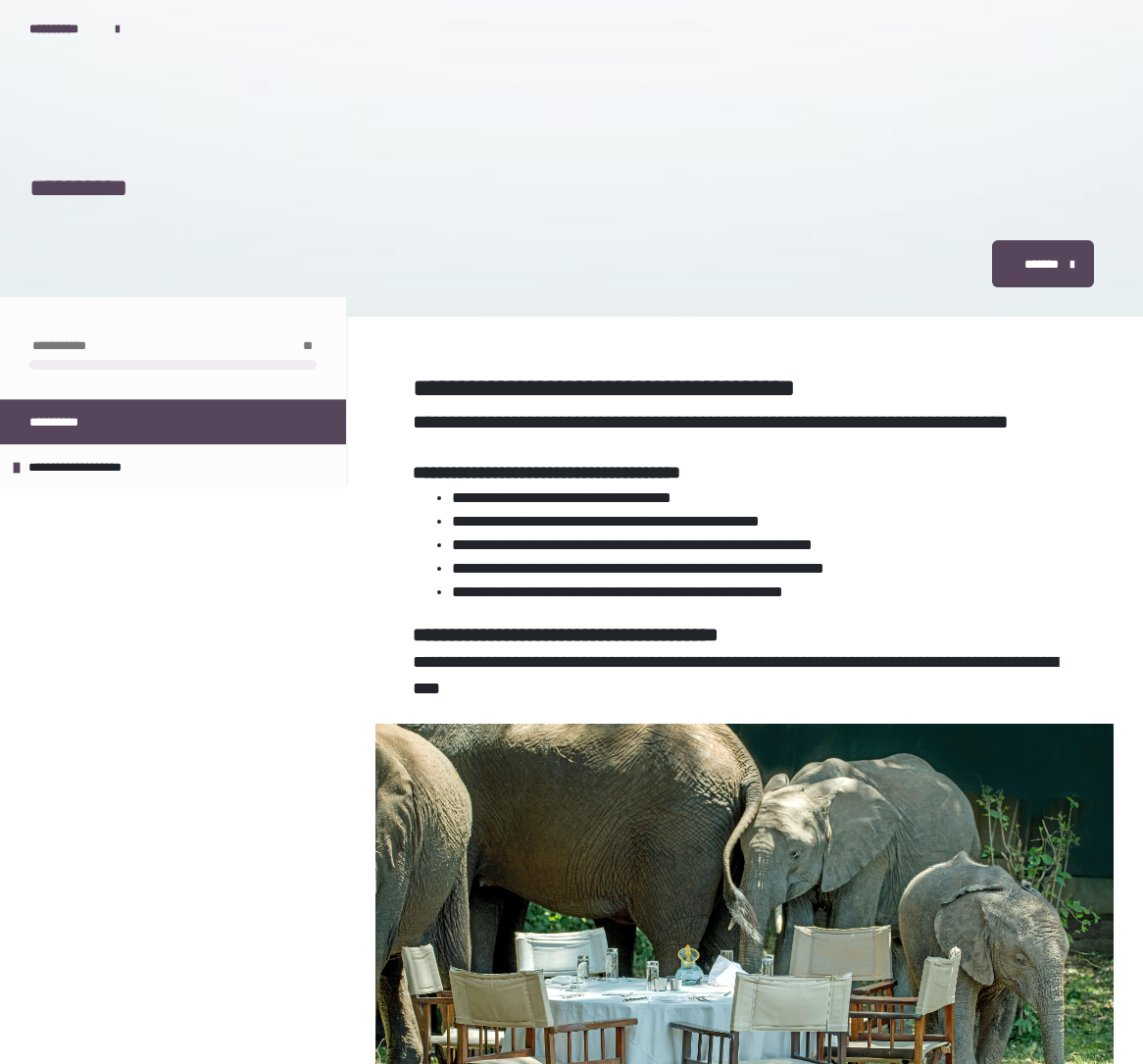 scroll, scrollTop: 0, scrollLeft: 0, axis: both 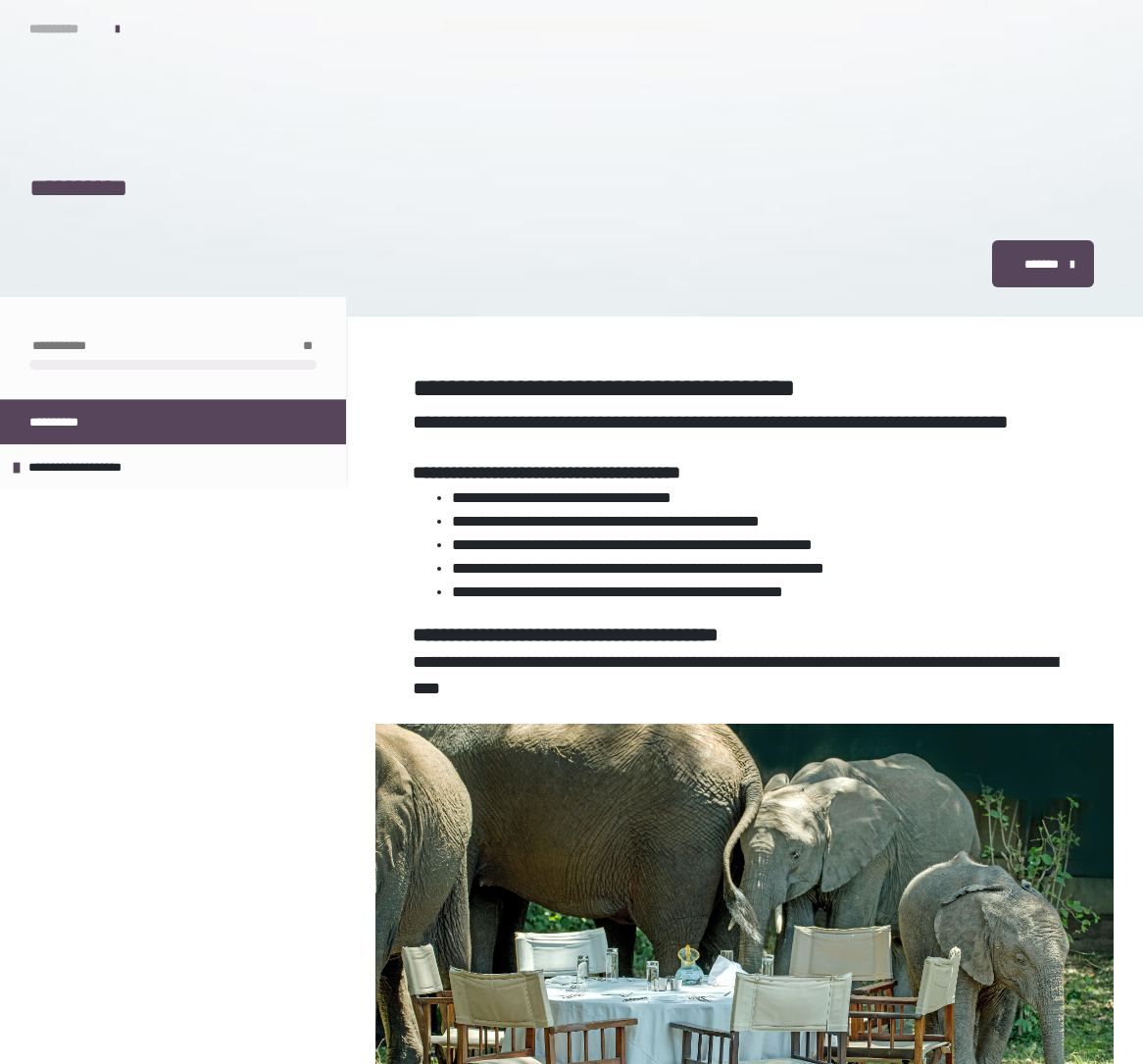 click on "**********" at bounding box center [63, 28] 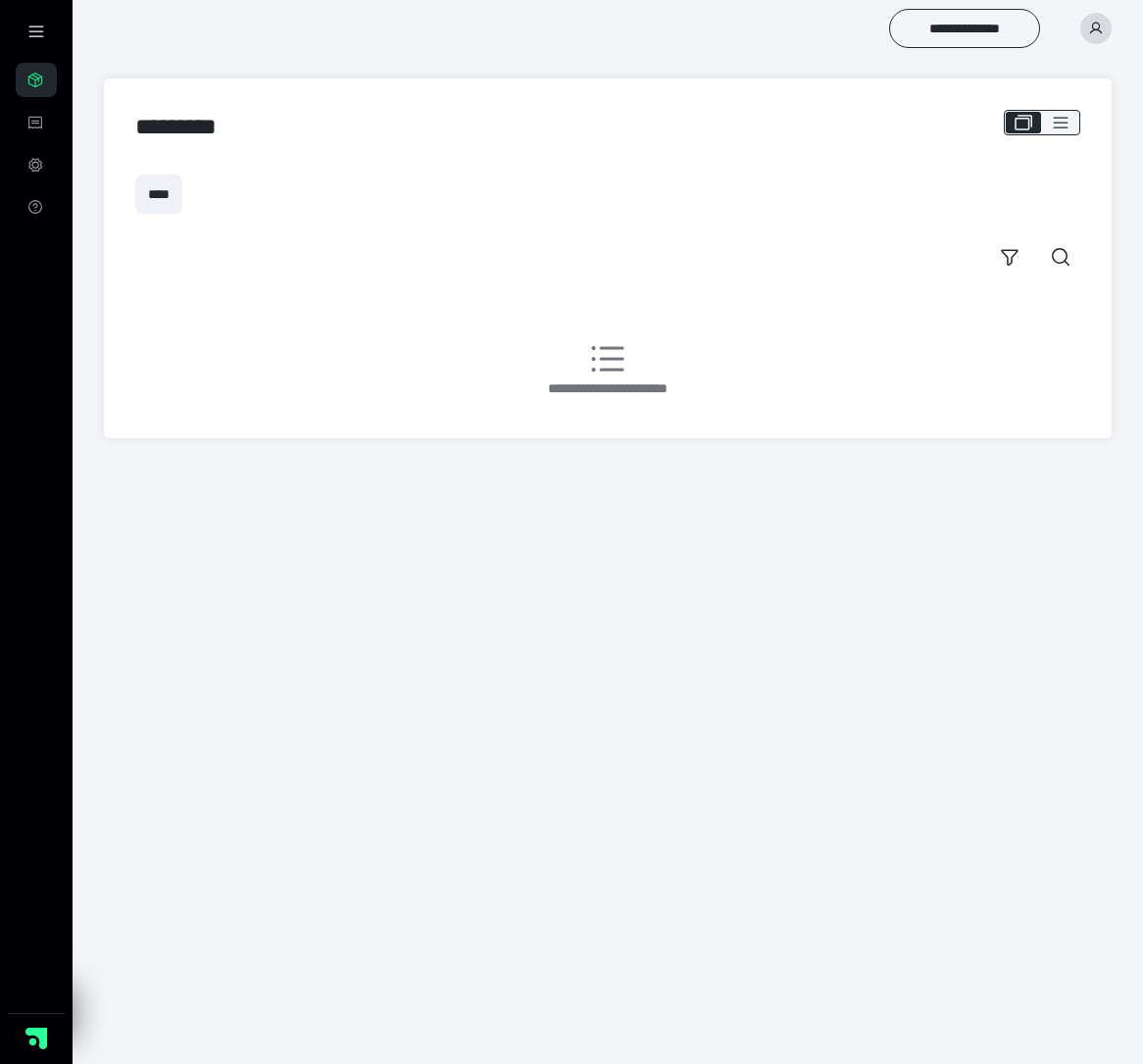 scroll, scrollTop: 0, scrollLeft: 0, axis: both 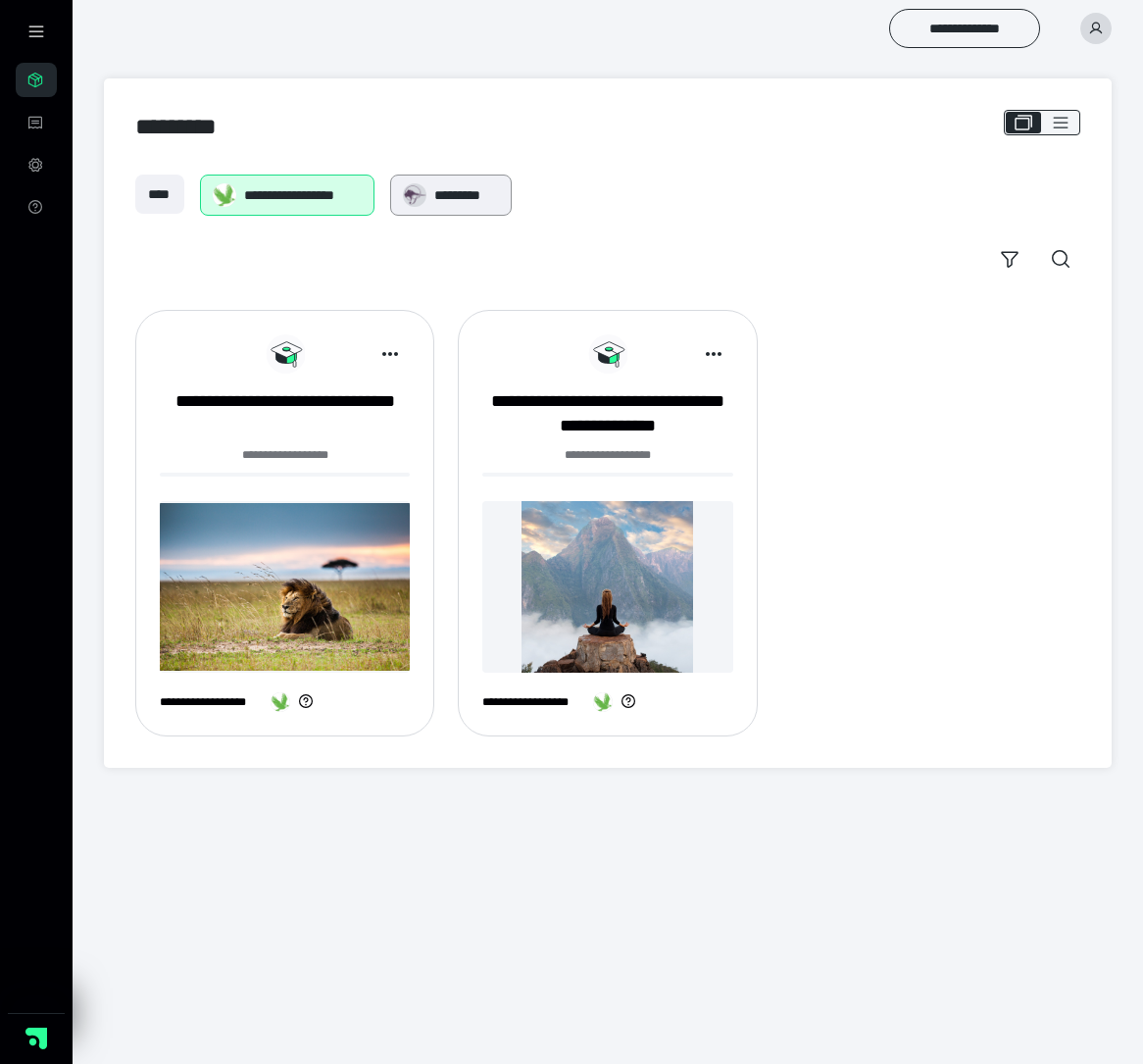 click on "*********" at bounding box center (467, 195) 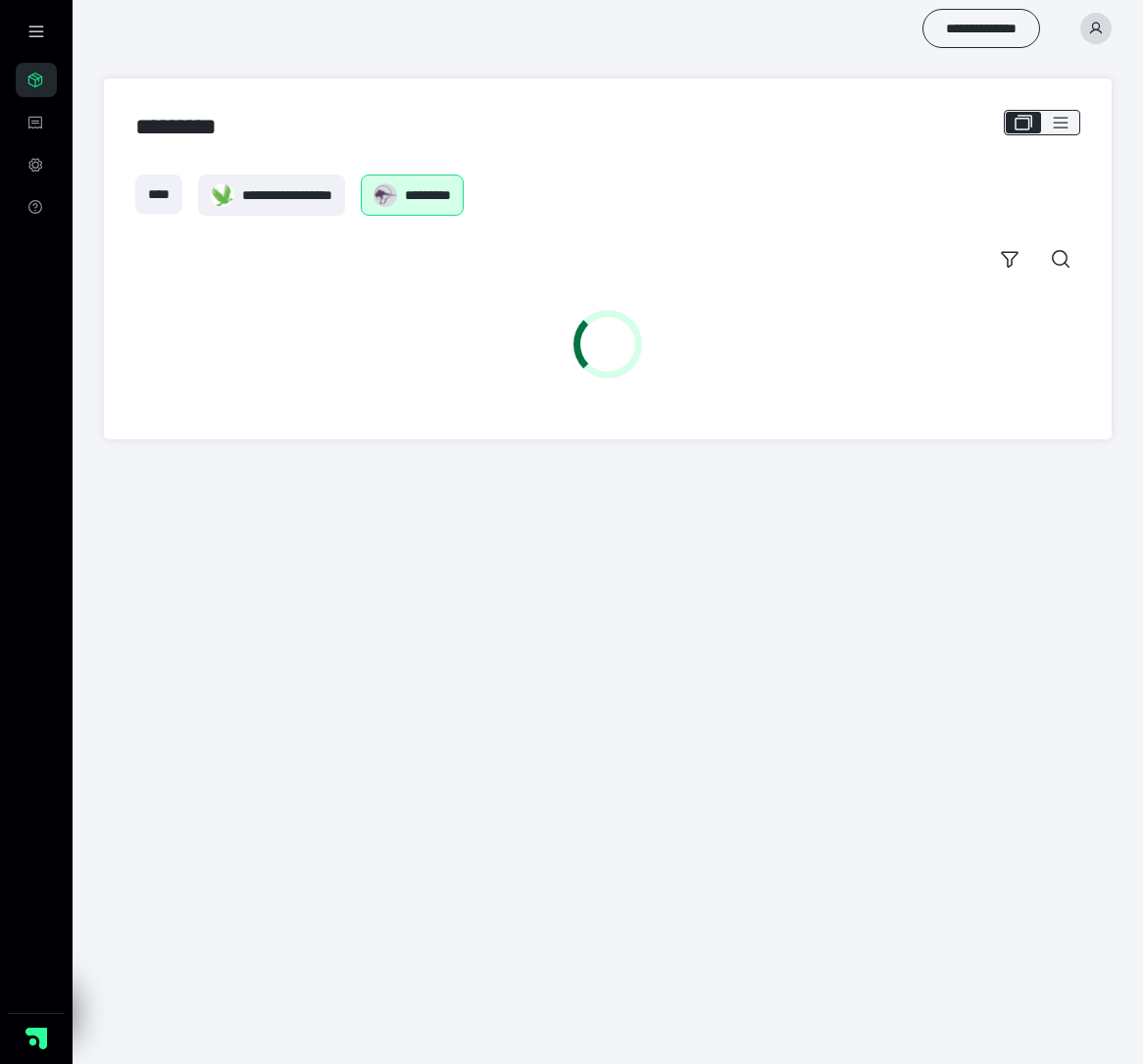 scroll, scrollTop: 0, scrollLeft: 0, axis: both 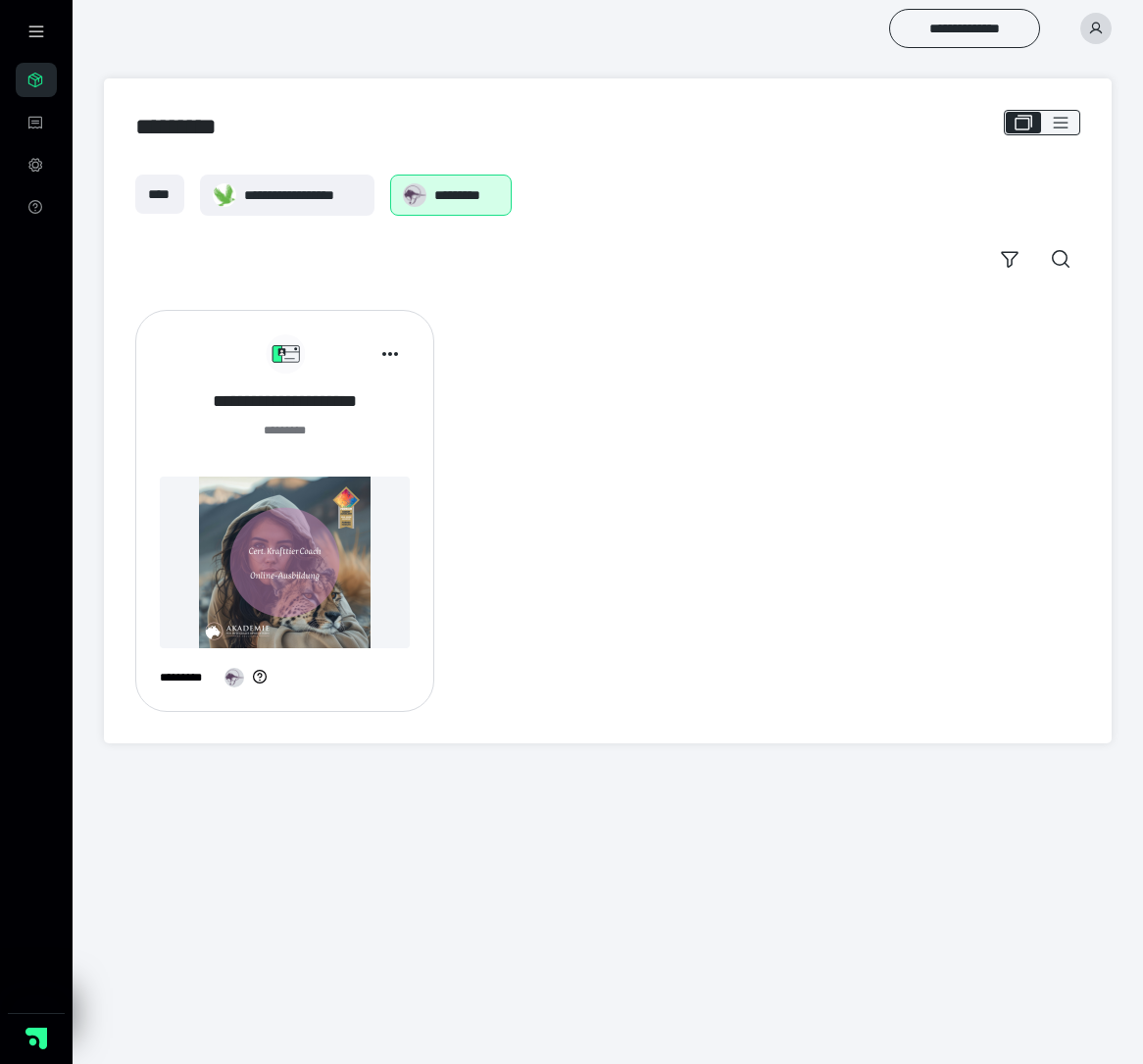 click on "**********" at bounding box center (284, 401) 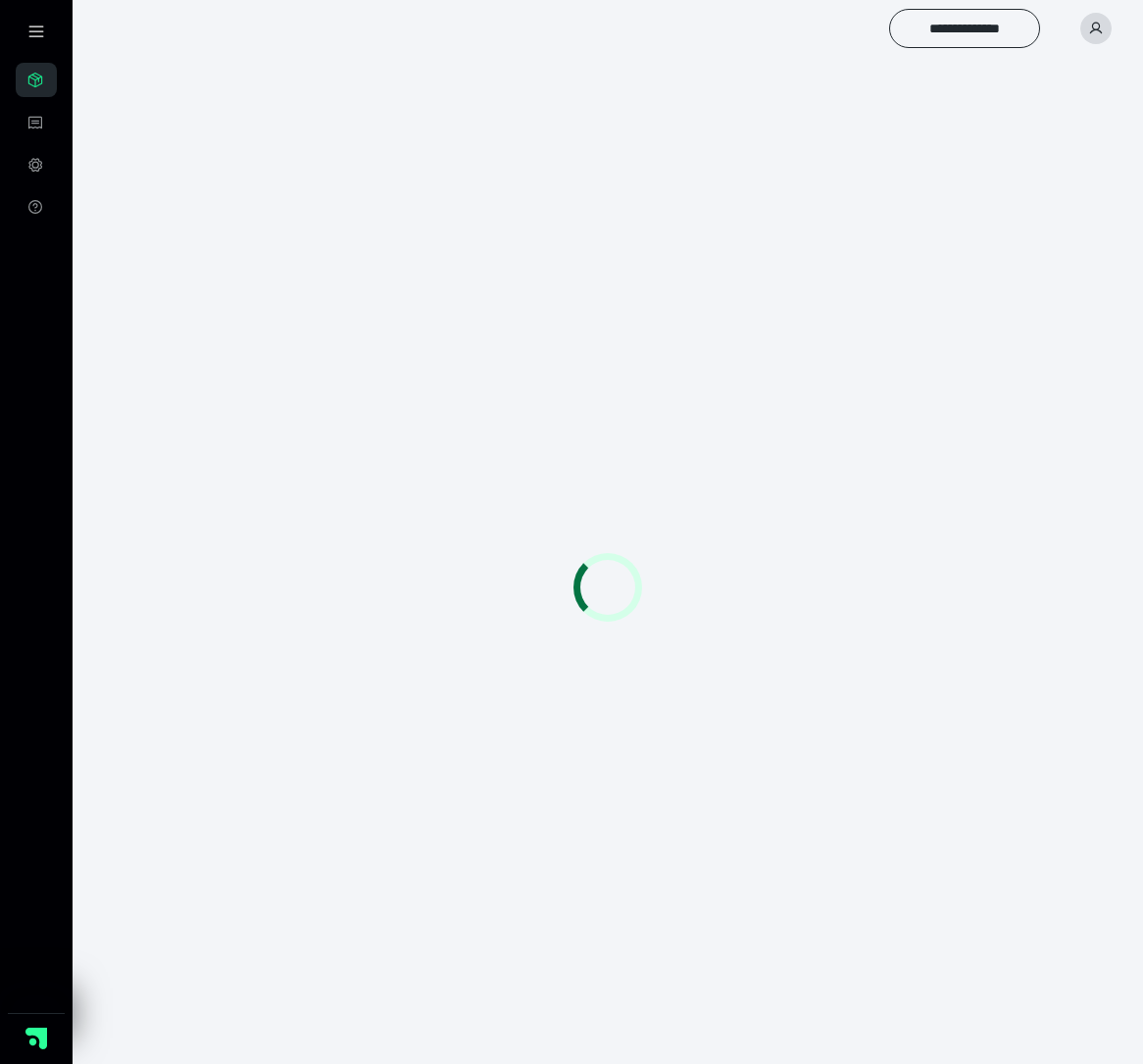 scroll, scrollTop: 0, scrollLeft: 0, axis: both 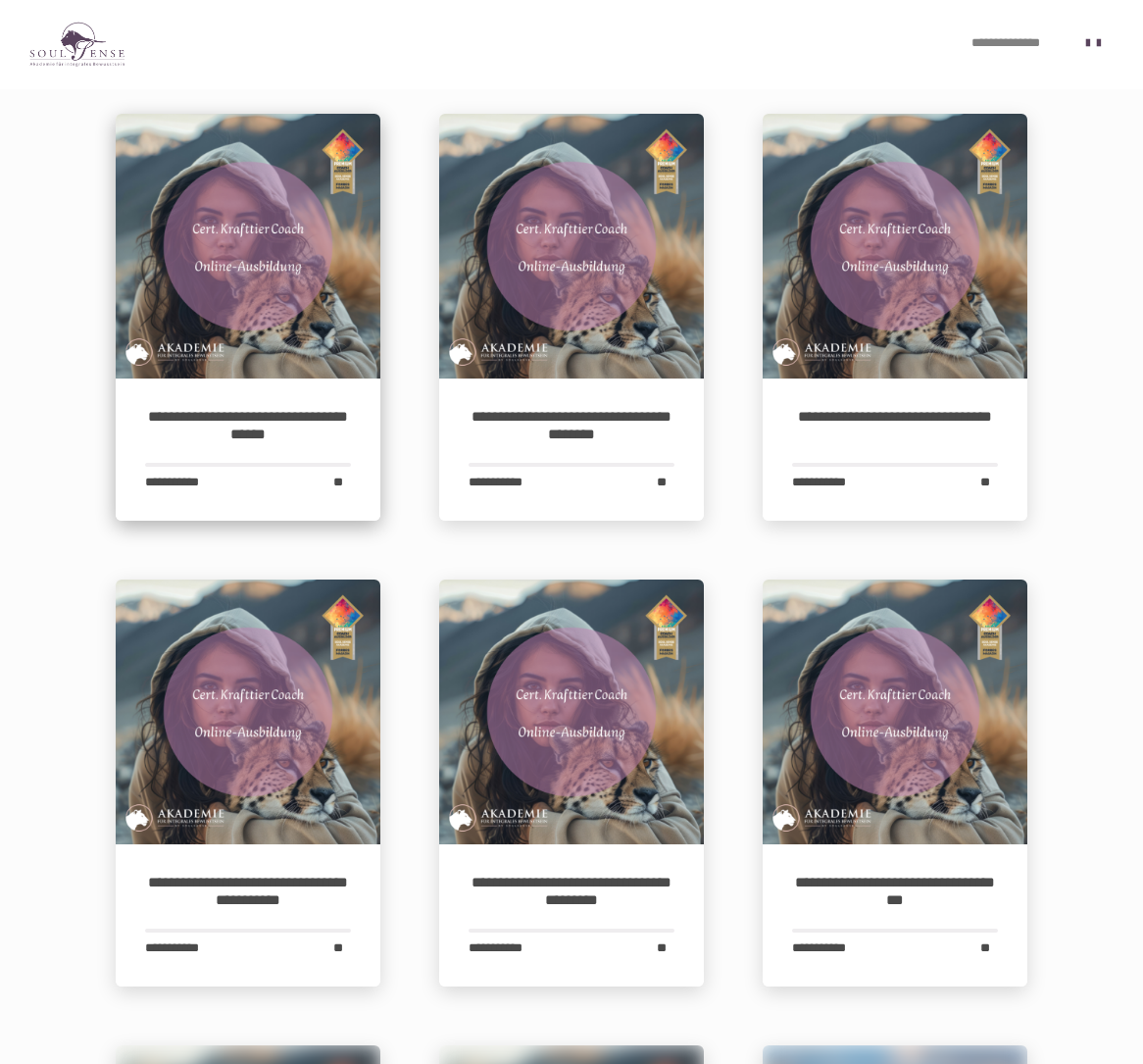 click at bounding box center (248, 246) 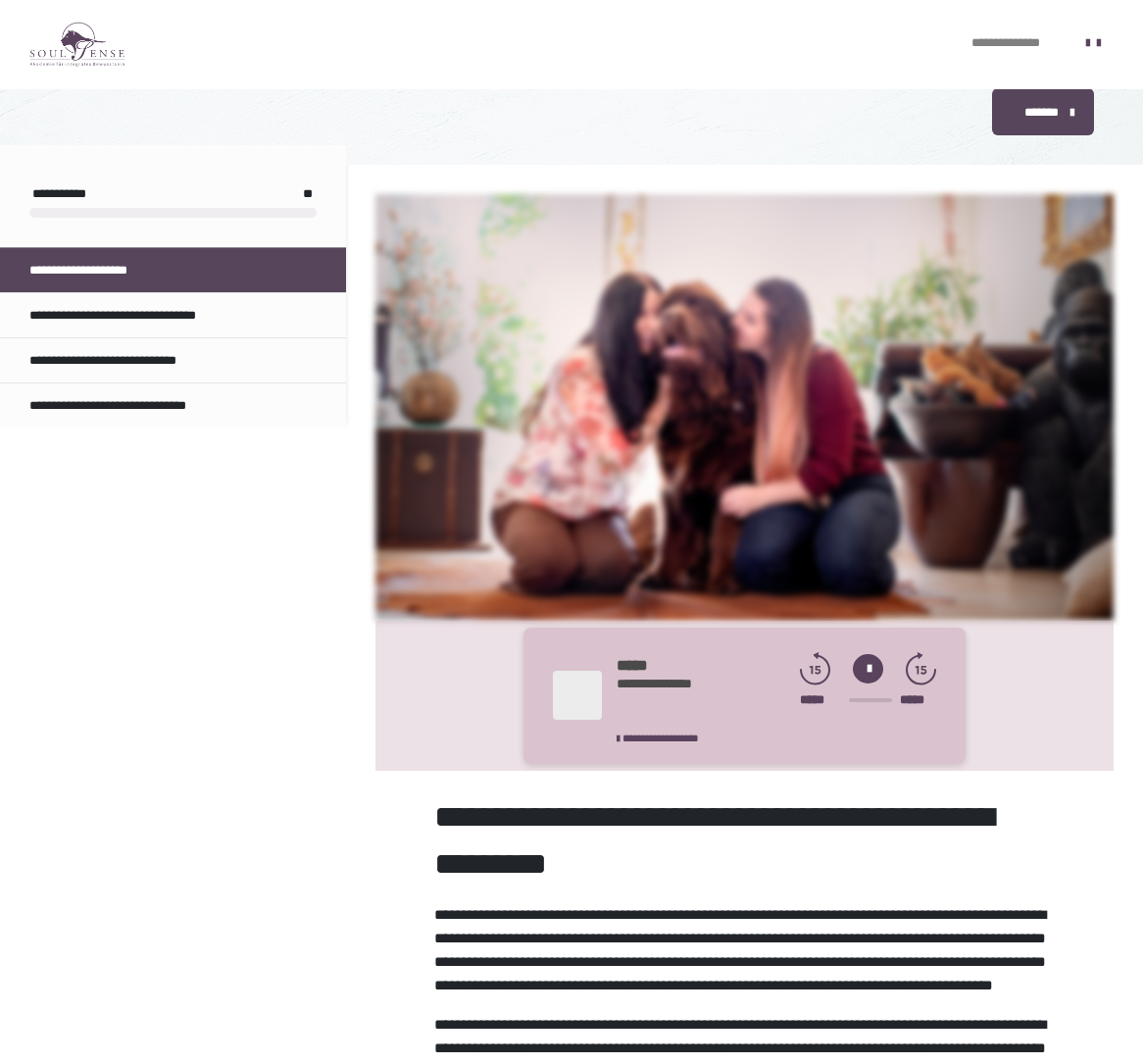 scroll, scrollTop: 218, scrollLeft: 0, axis: vertical 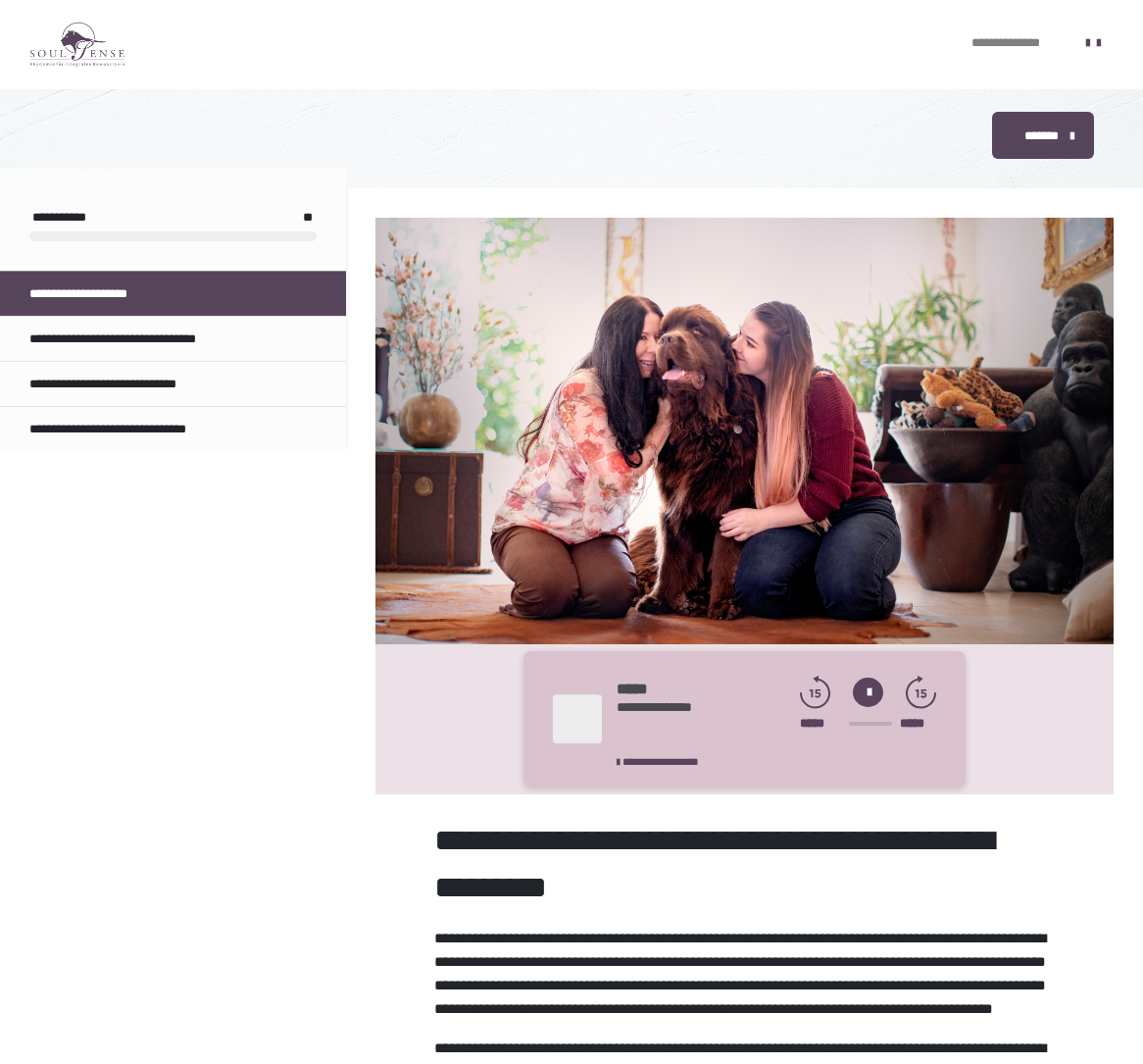 click at bounding box center (744, 431) 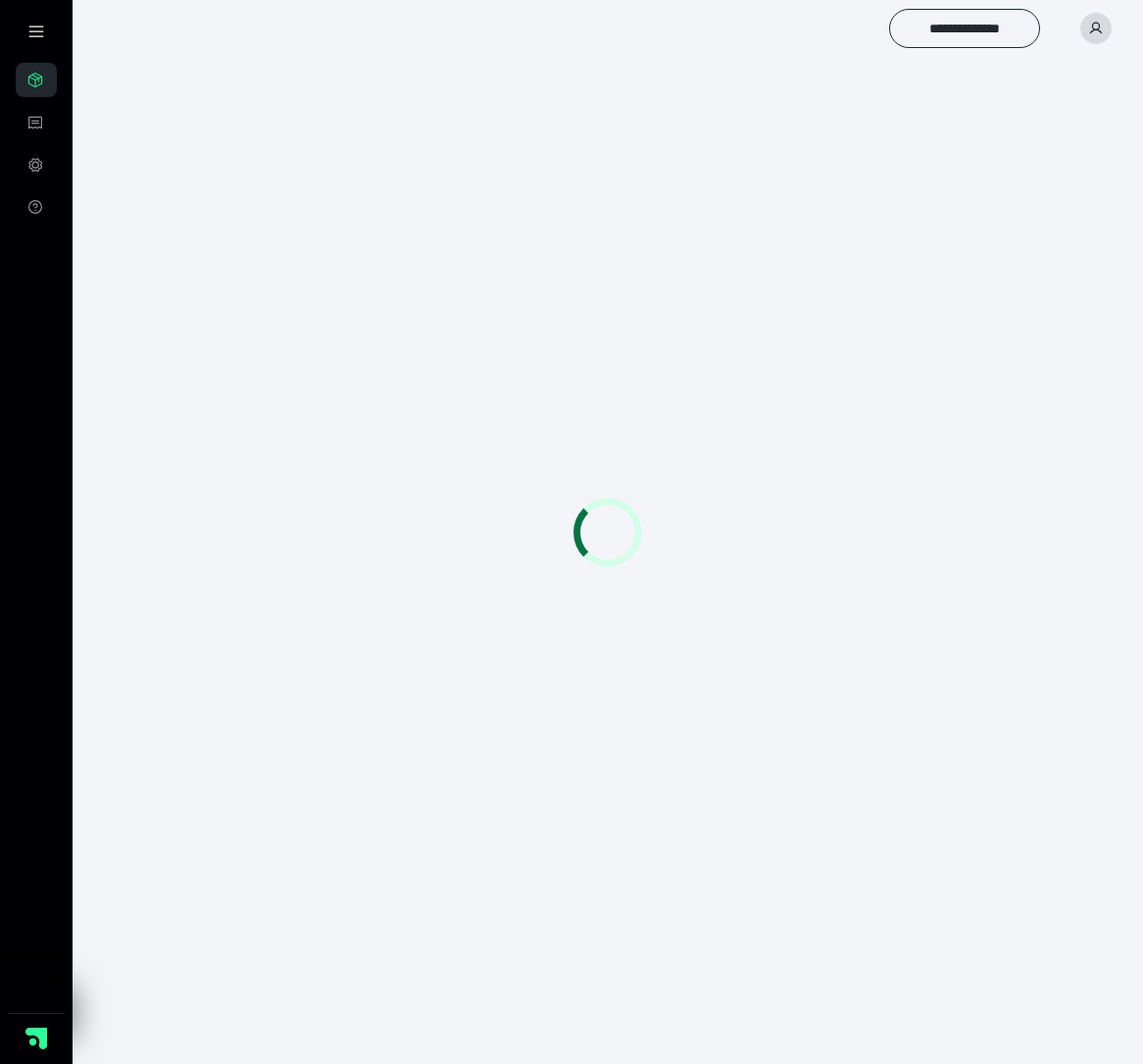 scroll, scrollTop: 0, scrollLeft: 0, axis: both 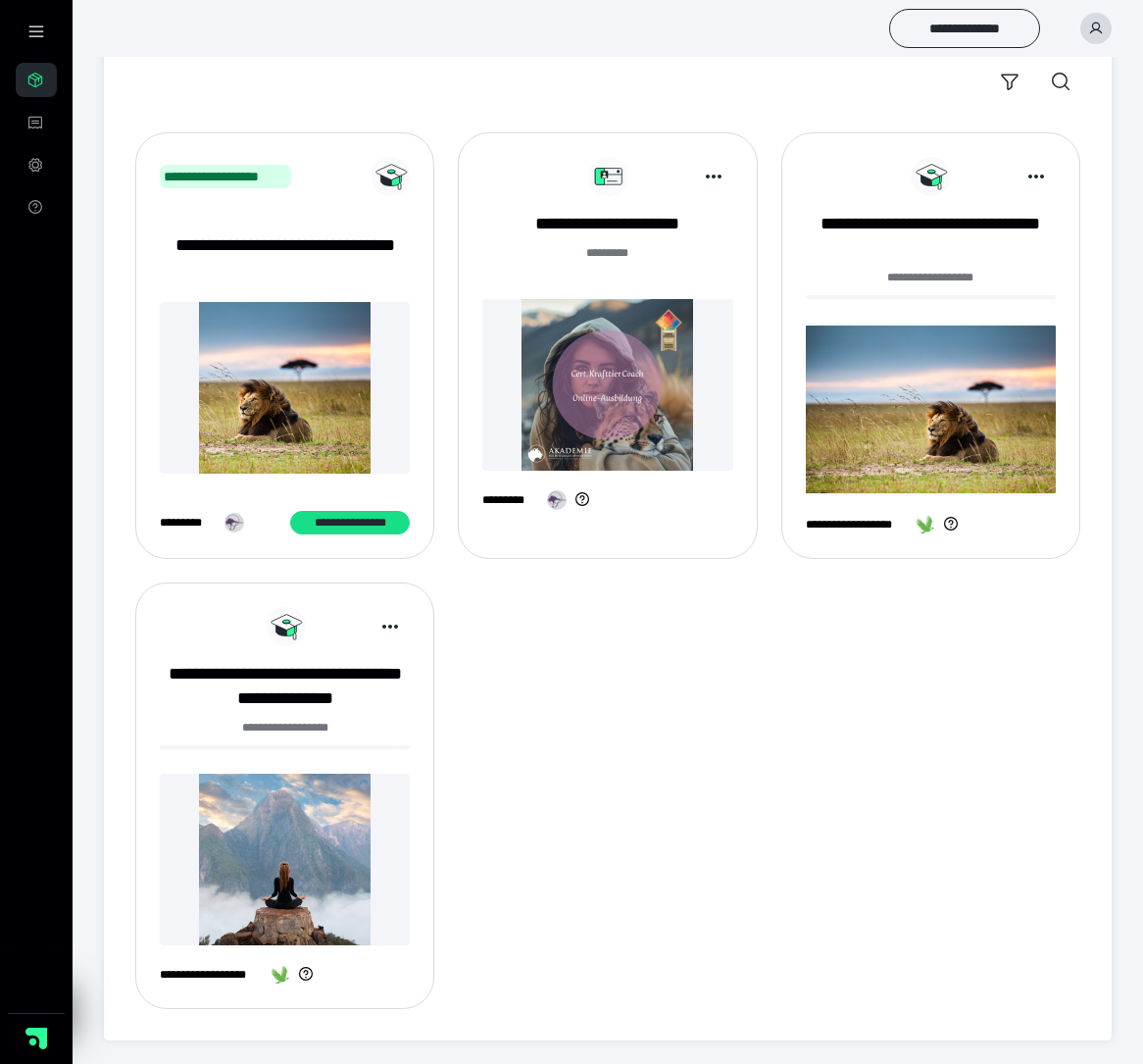 click on "**********" at bounding box center (608, 571) 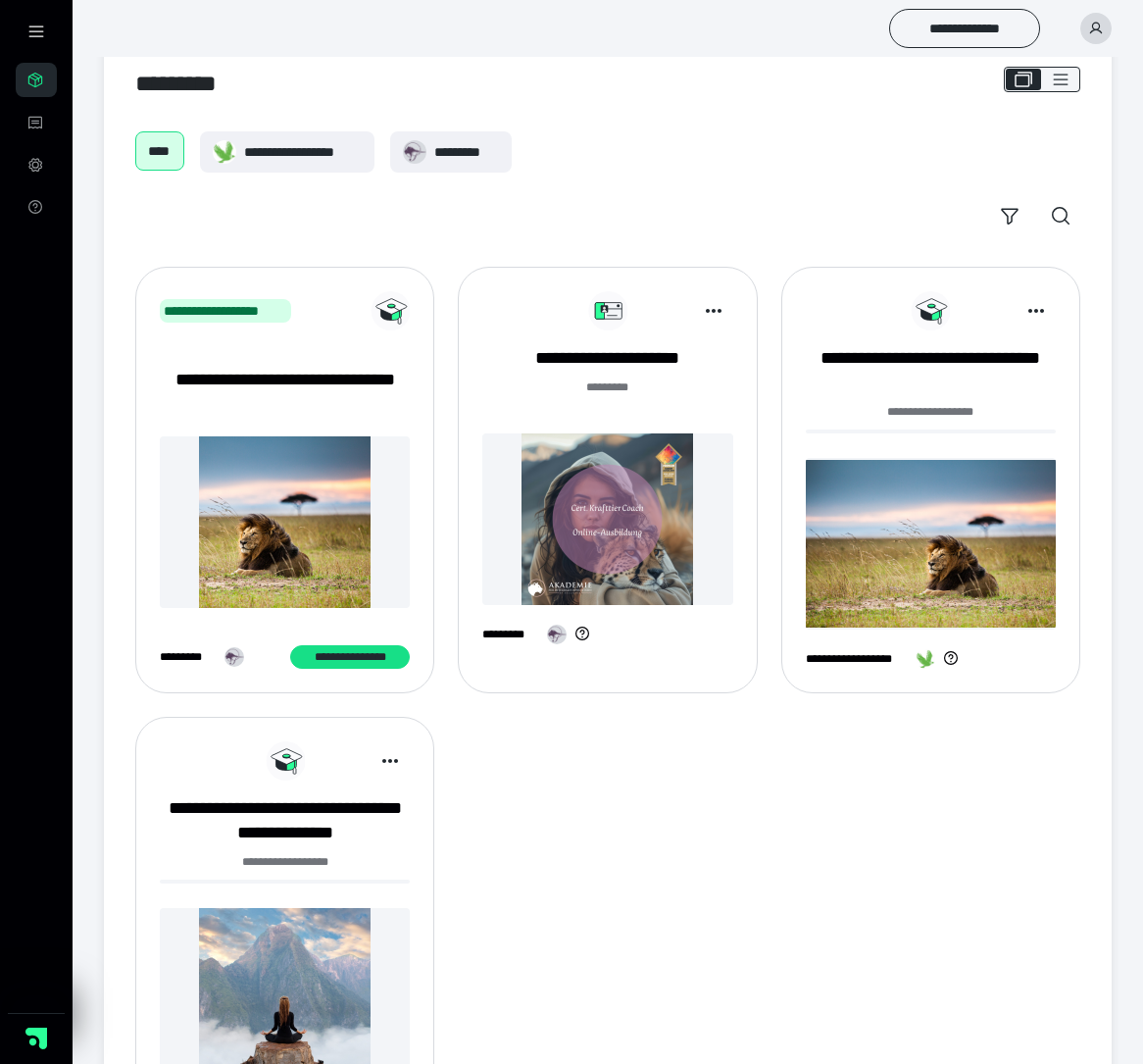scroll, scrollTop: 52, scrollLeft: 0, axis: vertical 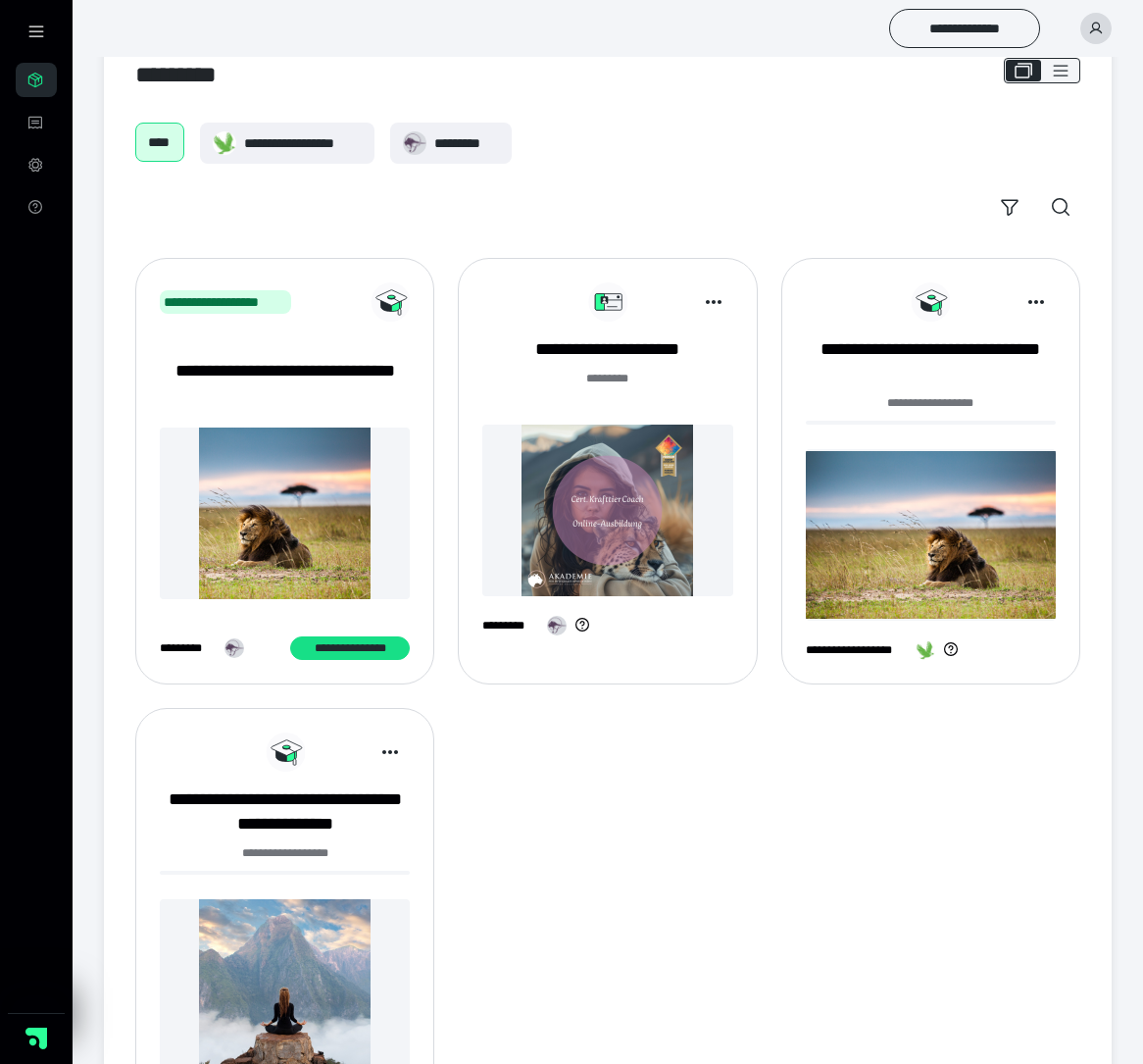 click on "**********" at bounding box center [608, 696] 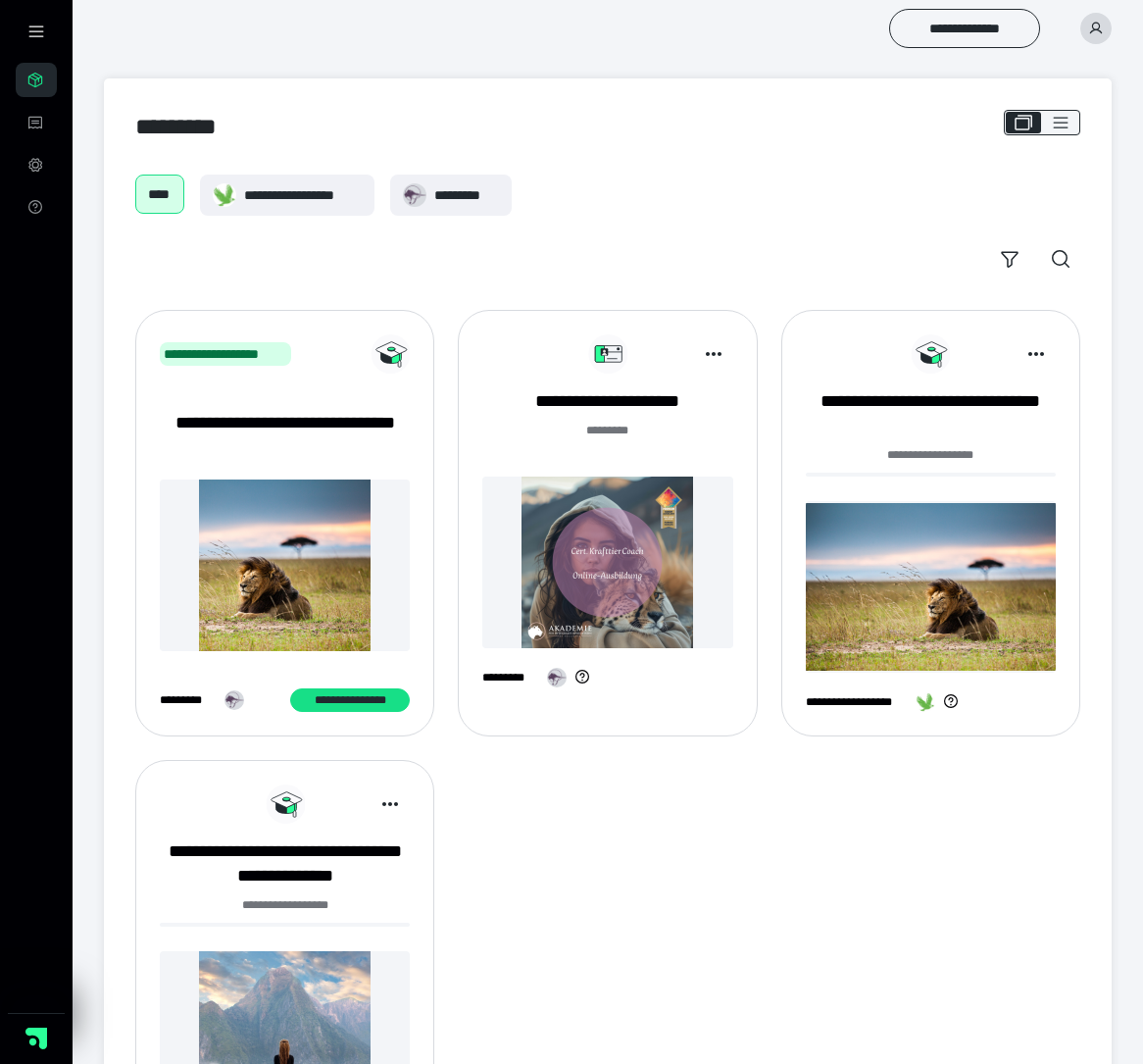 scroll, scrollTop: 0, scrollLeft: 0, axis: both 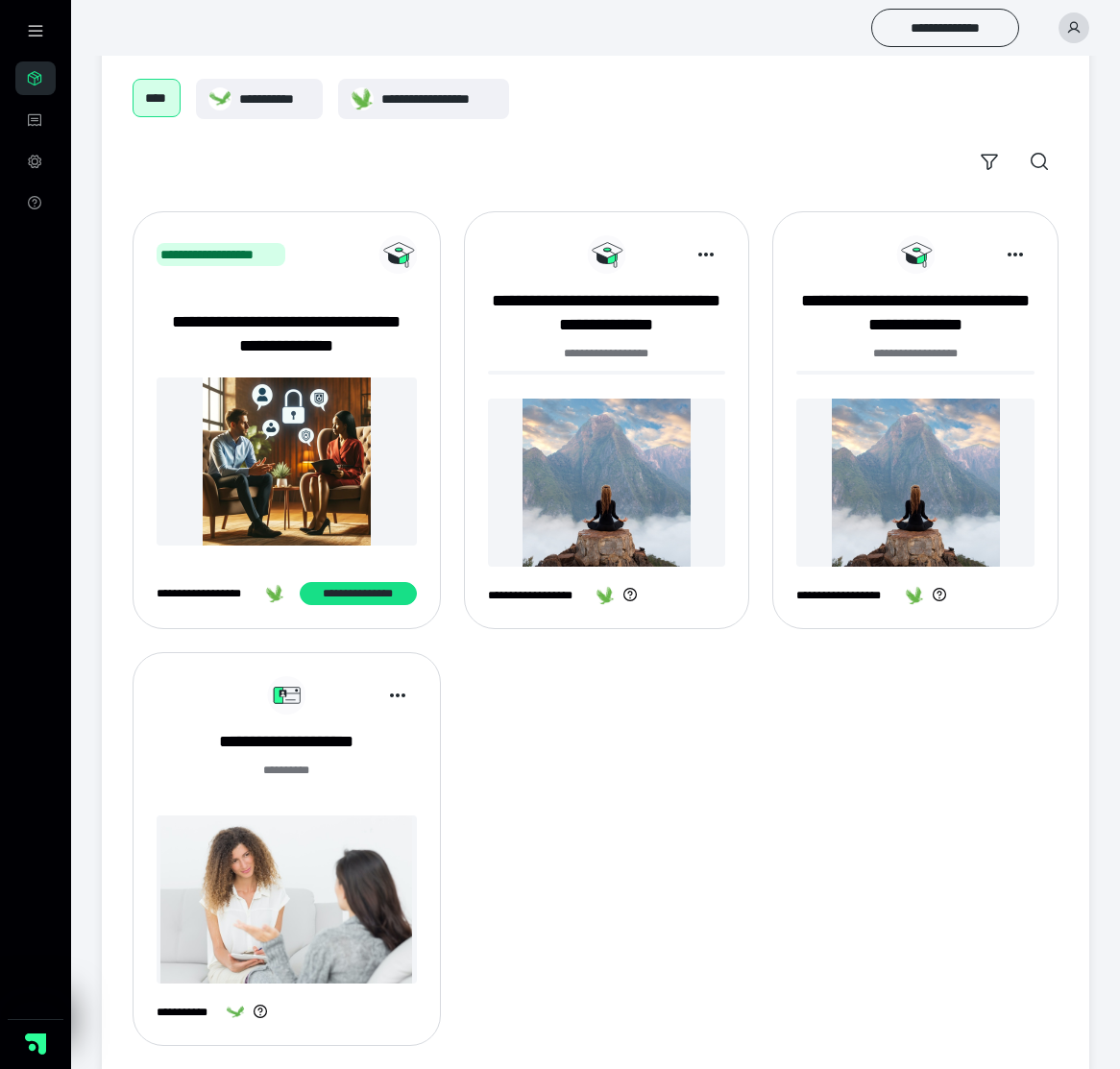 click on "**********" at bounding box center [596, 628] 